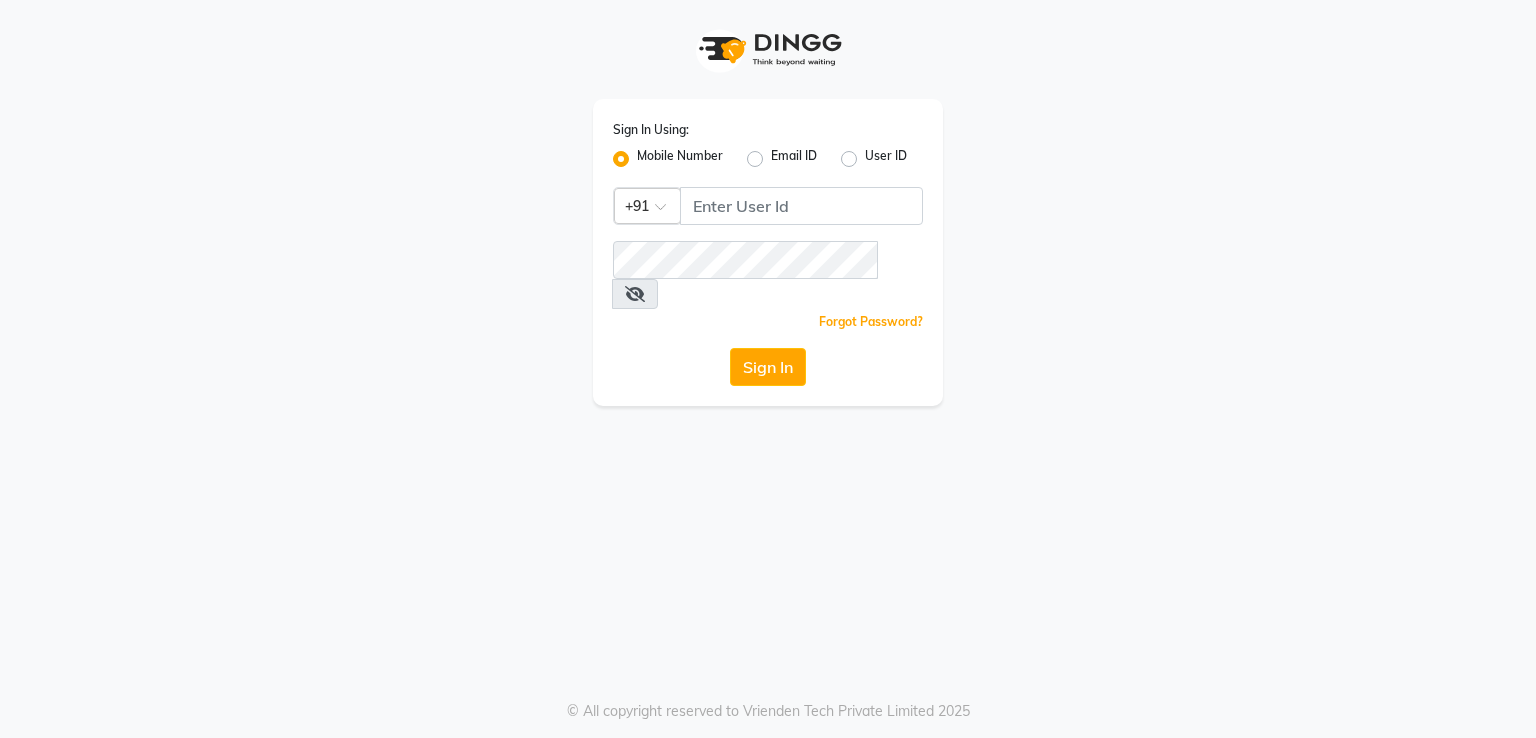 scroll, scrollTop: 0, scrollLeft: 0, axis: both 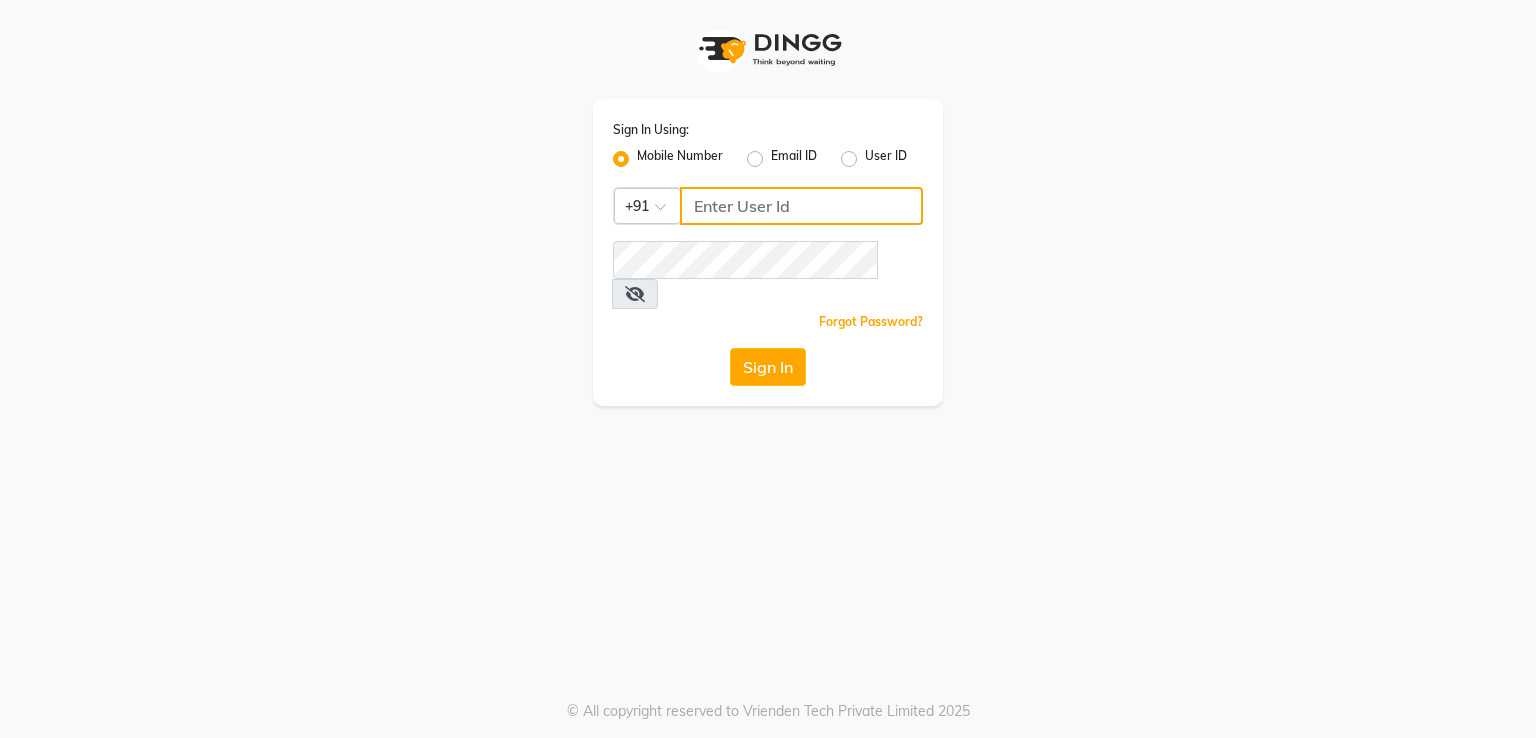 click 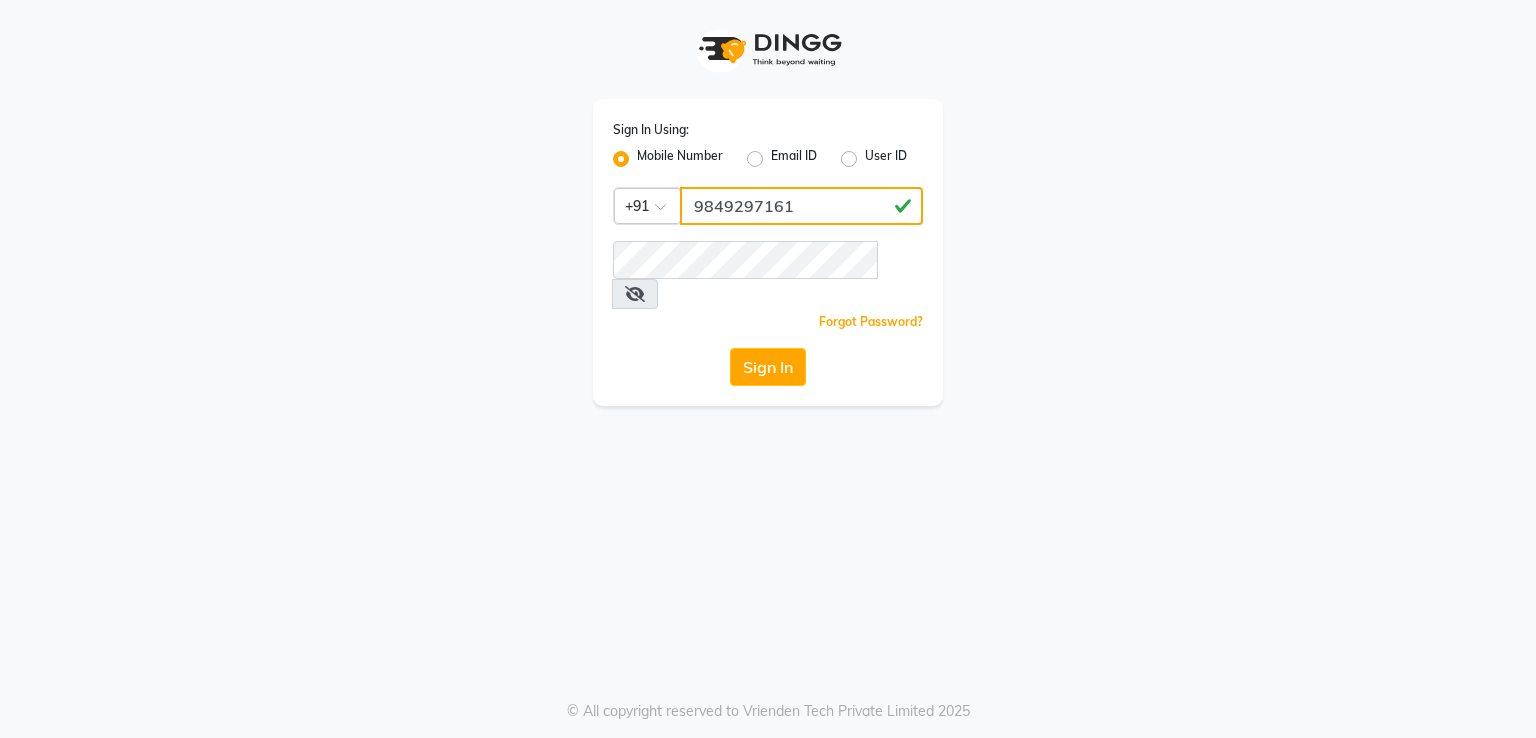 type on "9849297161" 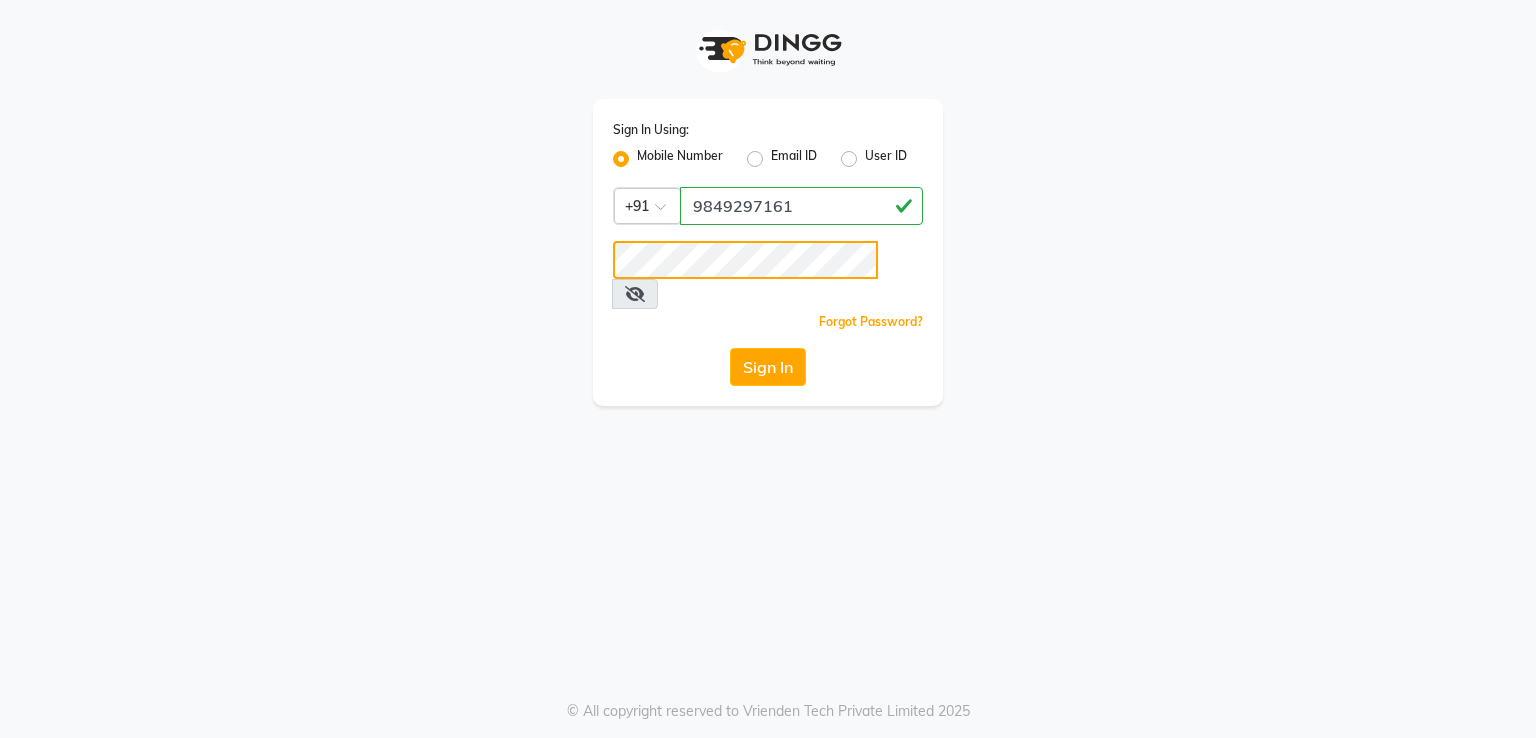 click on "Sign In" 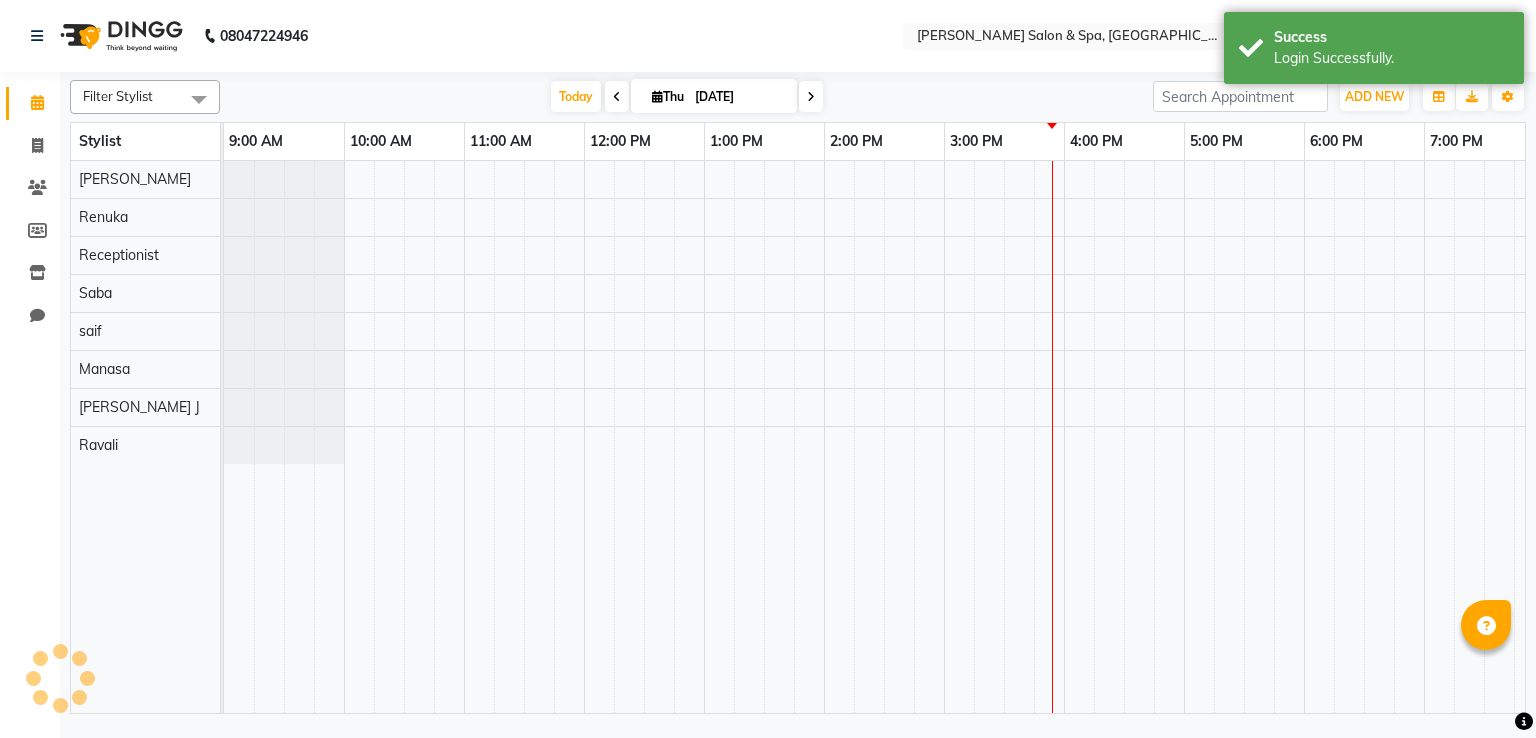 scroll, scrollTop: 0, scrollLeft: 0, axis: both 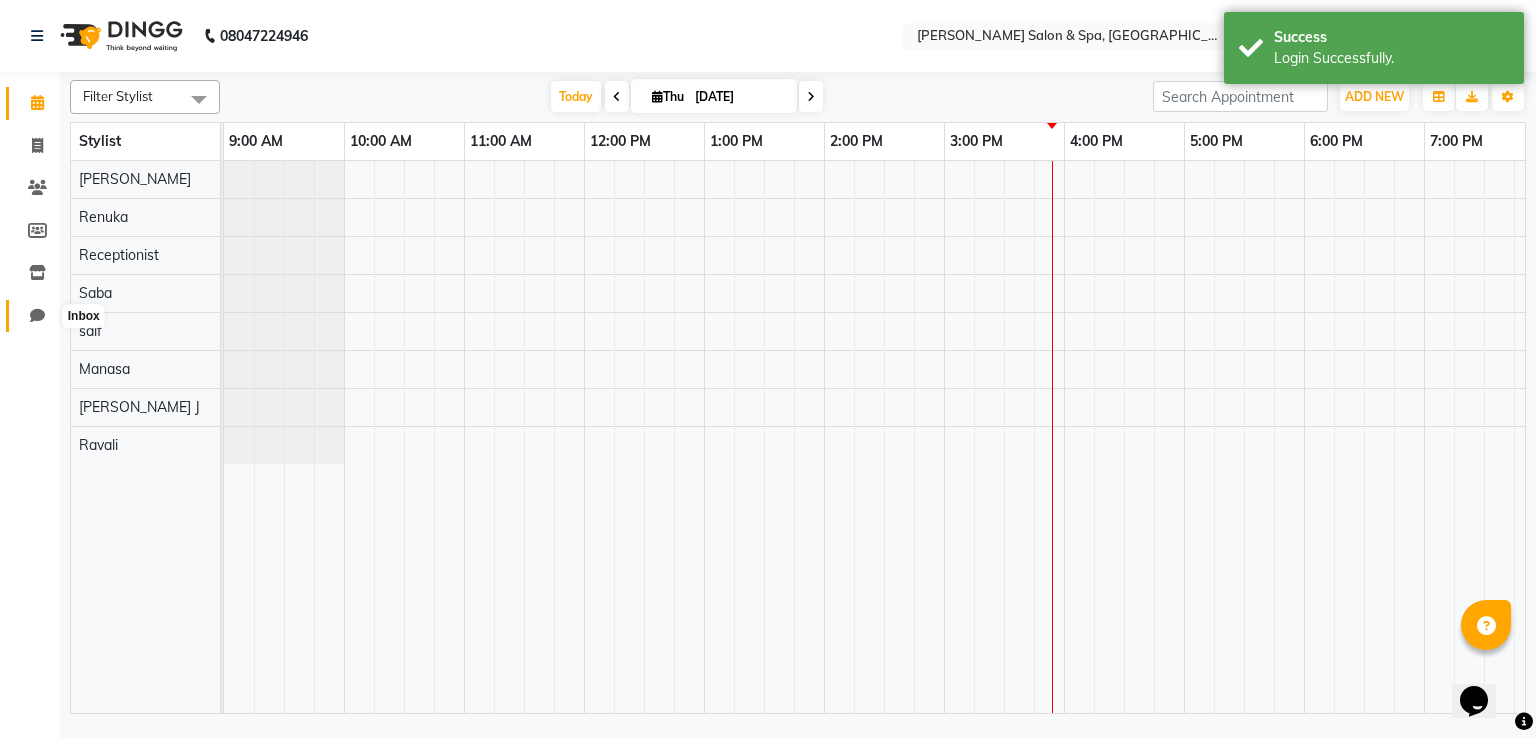click 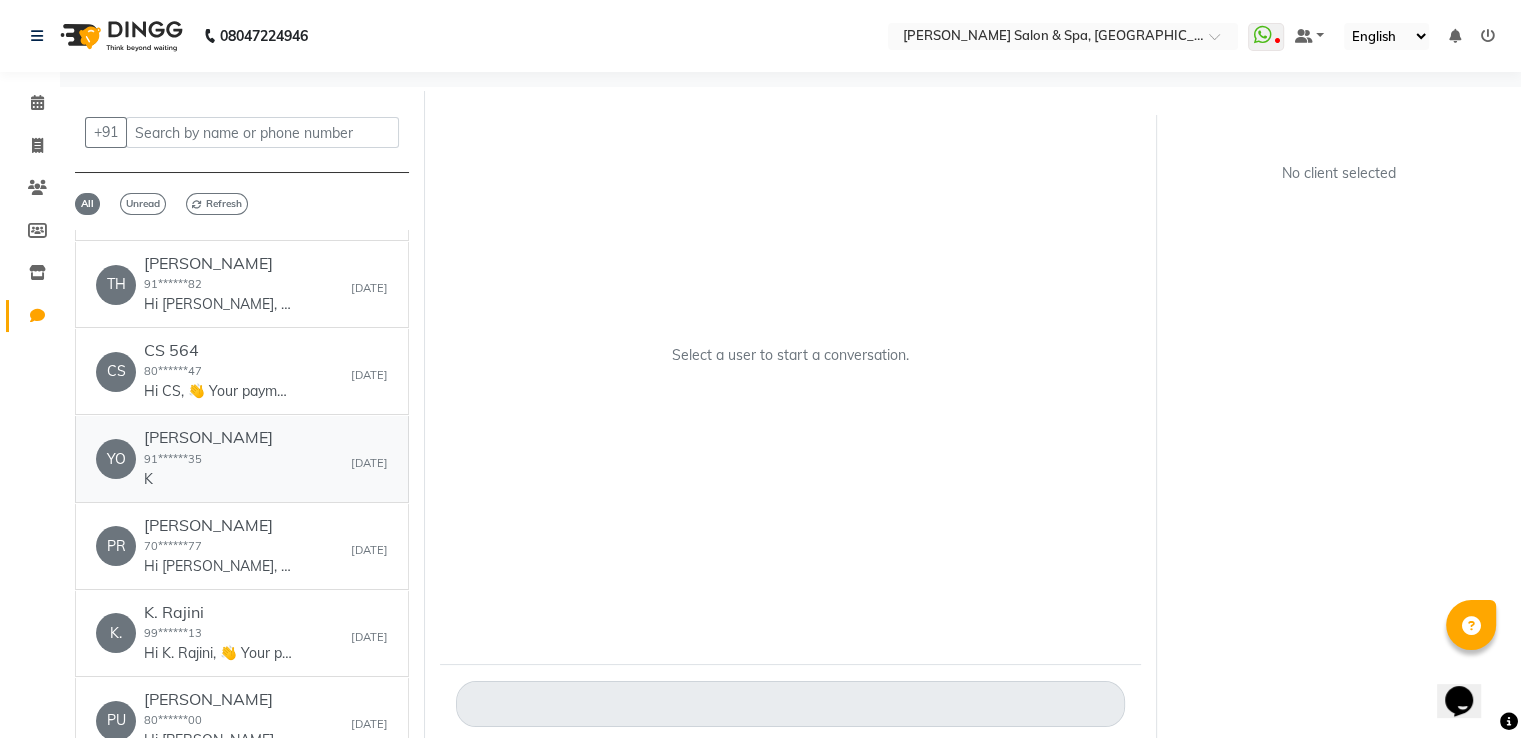 scroll, scrollTop: 951, scrollLeft: 0, axis: vertical 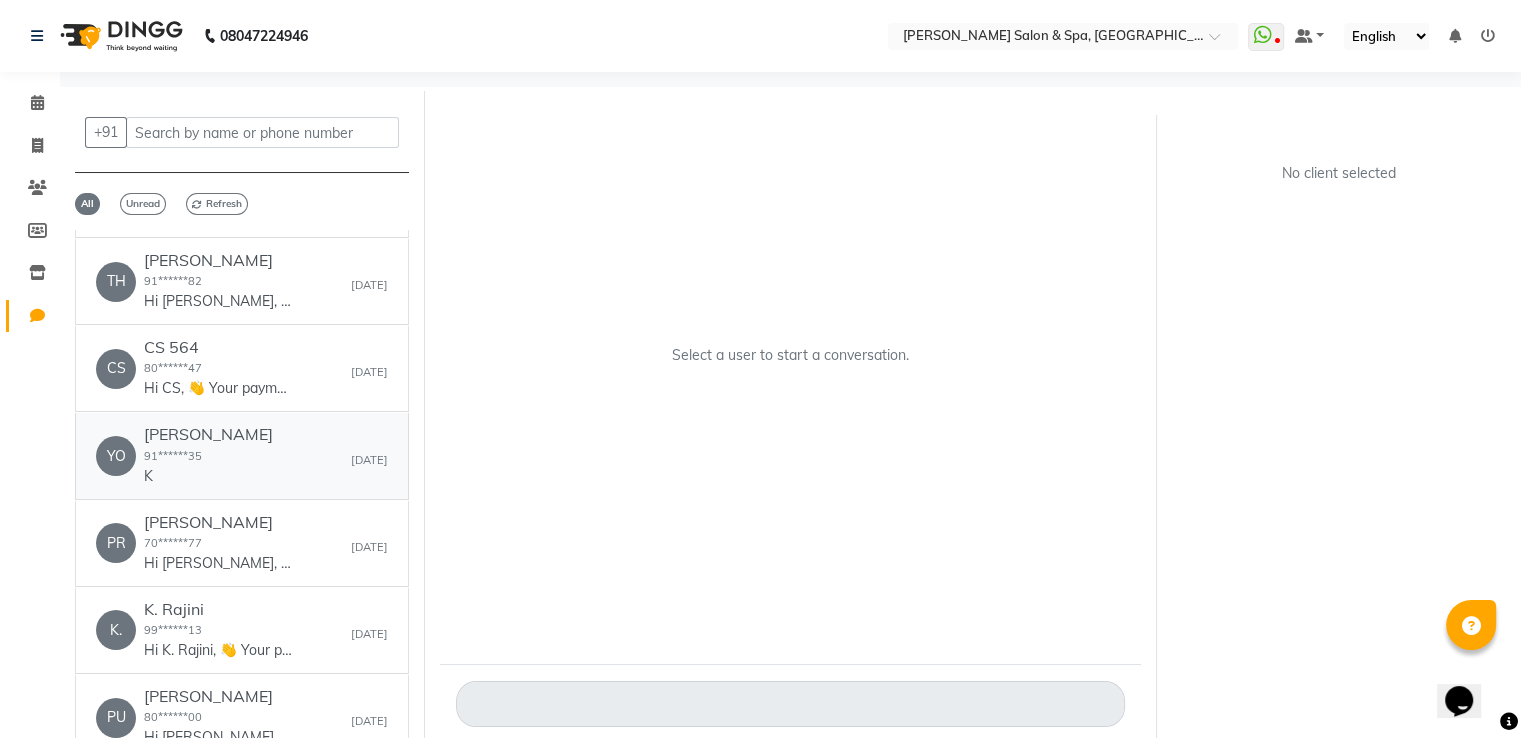 click on "YO   Yogitha  91******35  K   Jul 07" 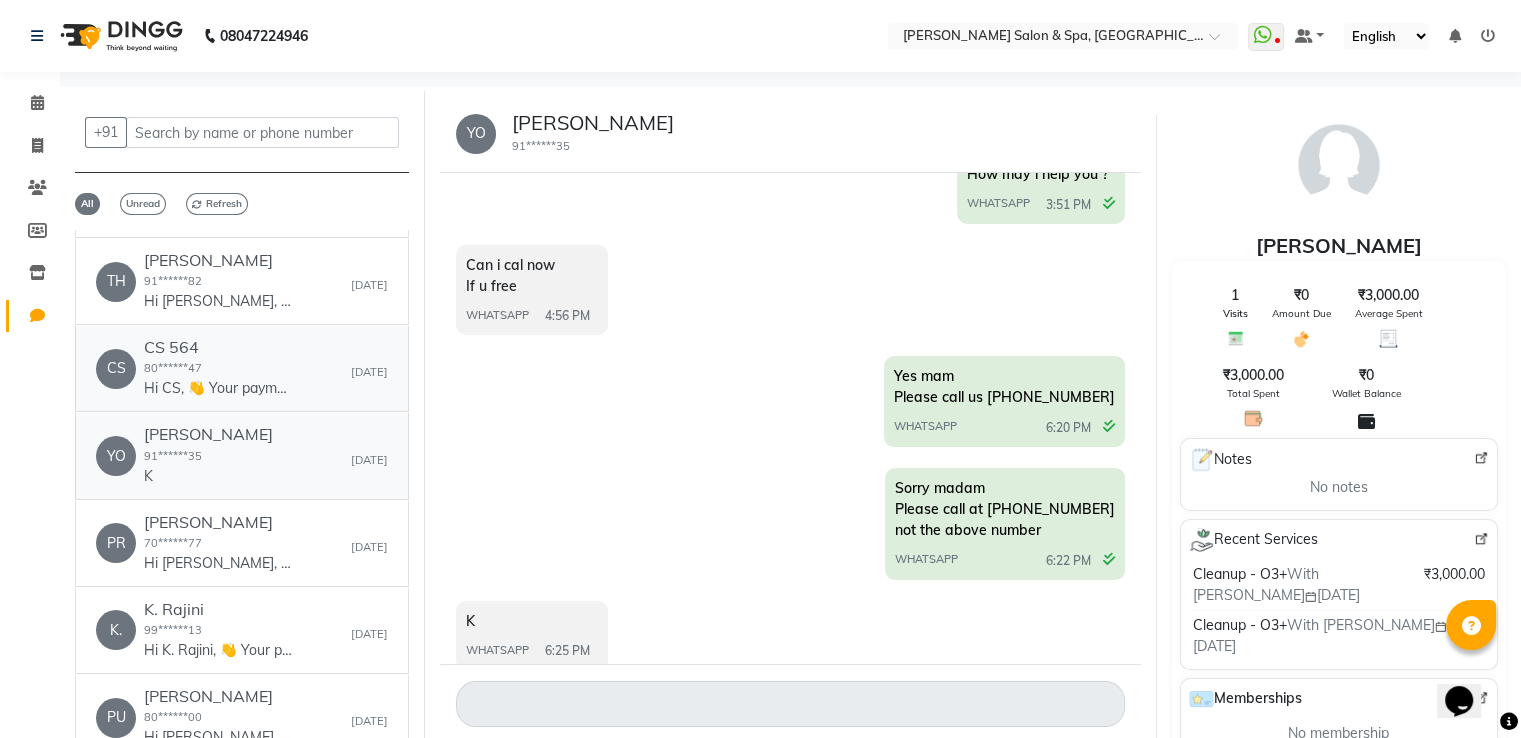 scroll, scrollTop: 672, scrollLeft: 0, axis: vertical 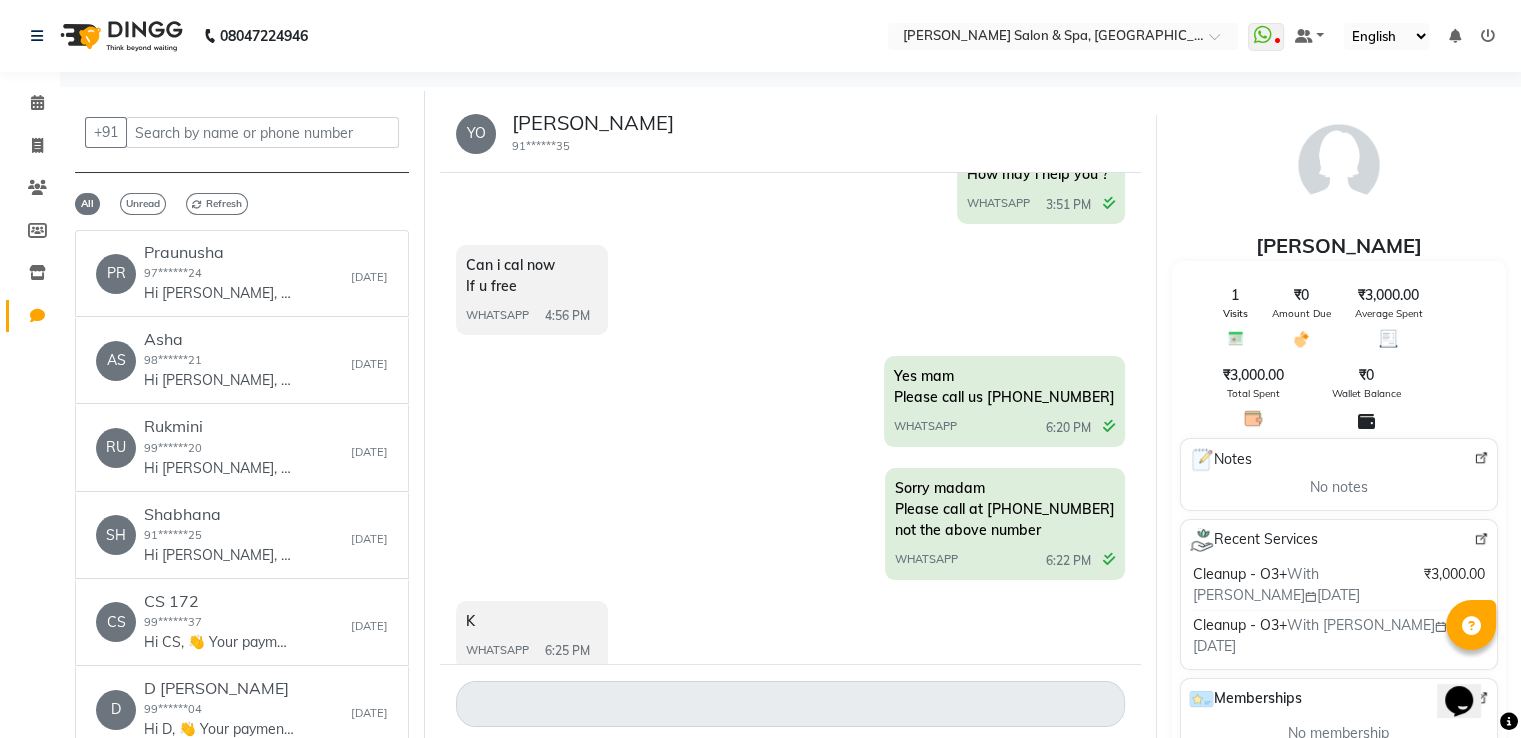 click on "Sorry madam
Please call at 9849297161
not the above number  WHATSAPP  6:22 PM" 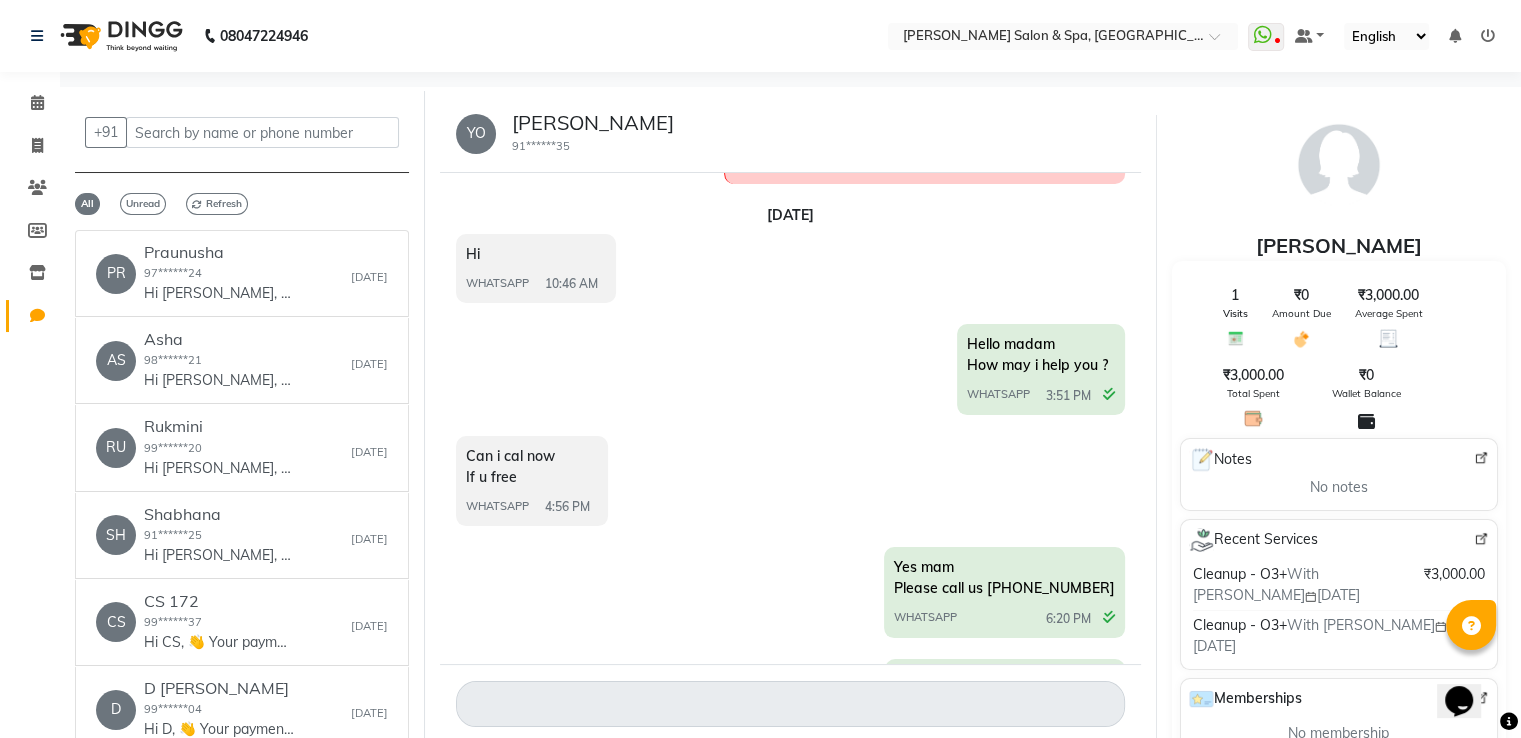 scroll, scrollTop: 672, scrollLeft: 0, axis: vertical 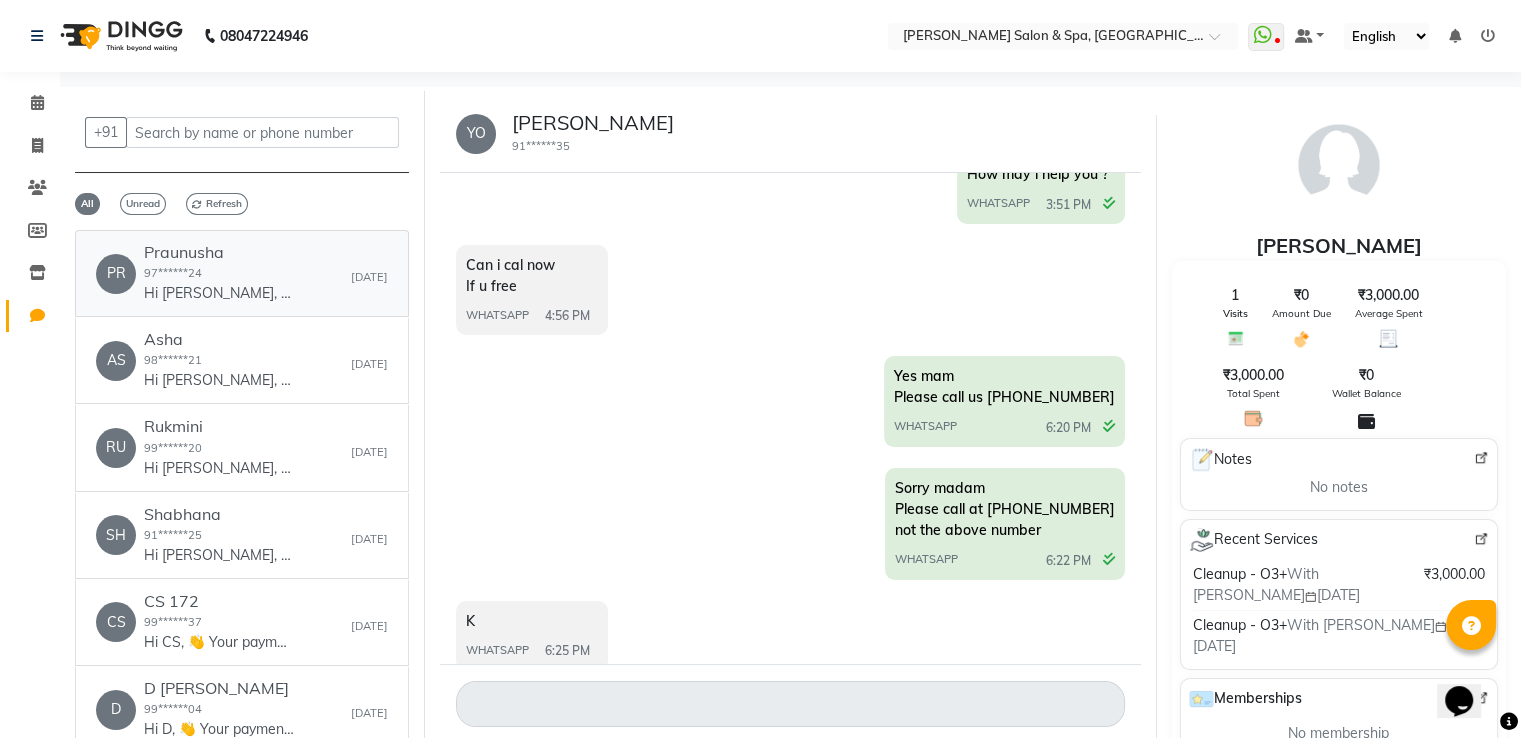 click on "Hi Praunusha, 👋
Your payment at Shashanka Salon & Spa is confirmed!
💰 Amount: 100
🧾 Receipt Link: ww4.in/a?c=oFFKdo
We’d love to hear your feedback:ww4.in/a?c=PPqBWN
Thanks for visiting! 💖" 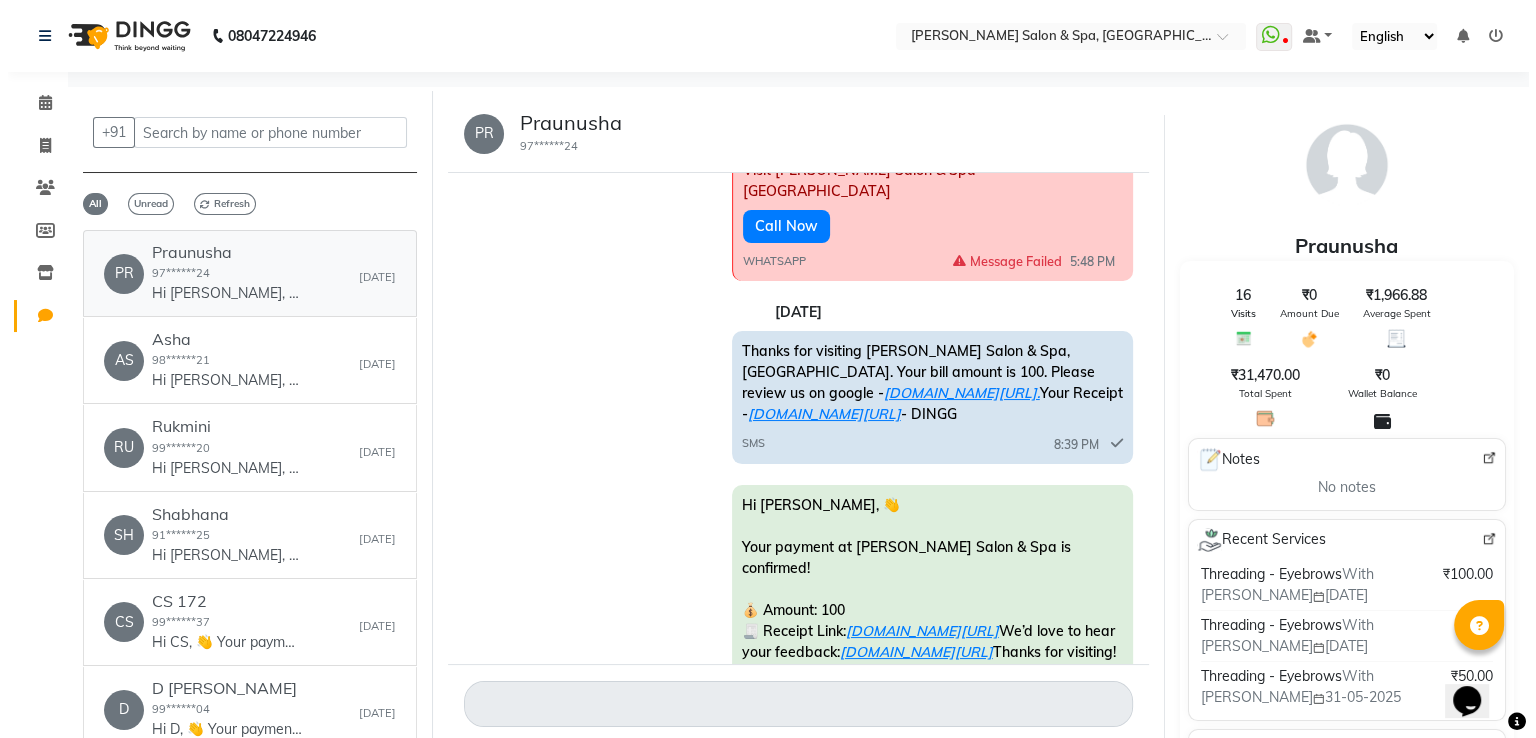 scroll, scrollTop: 693, scrollLeft: 0, axis: vertical 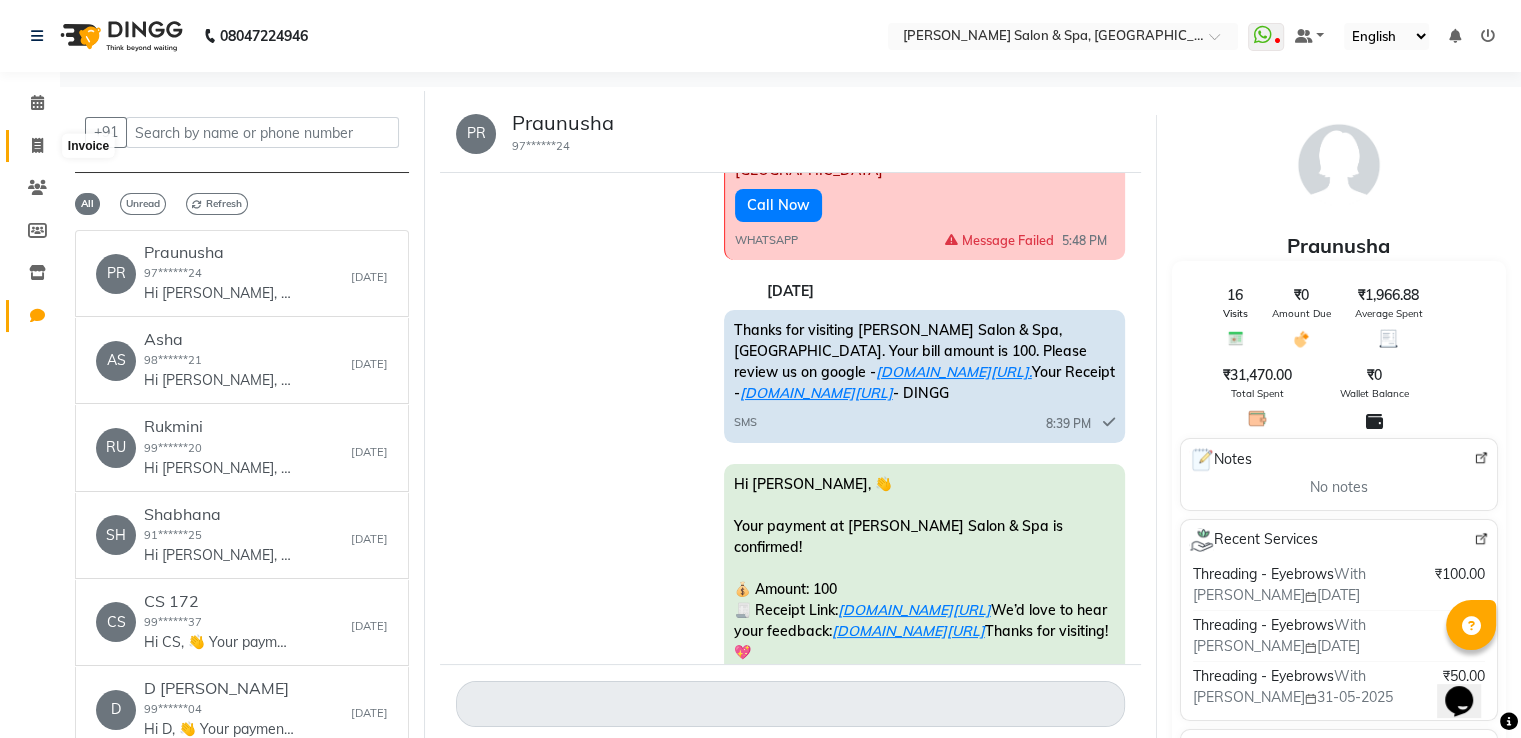 click 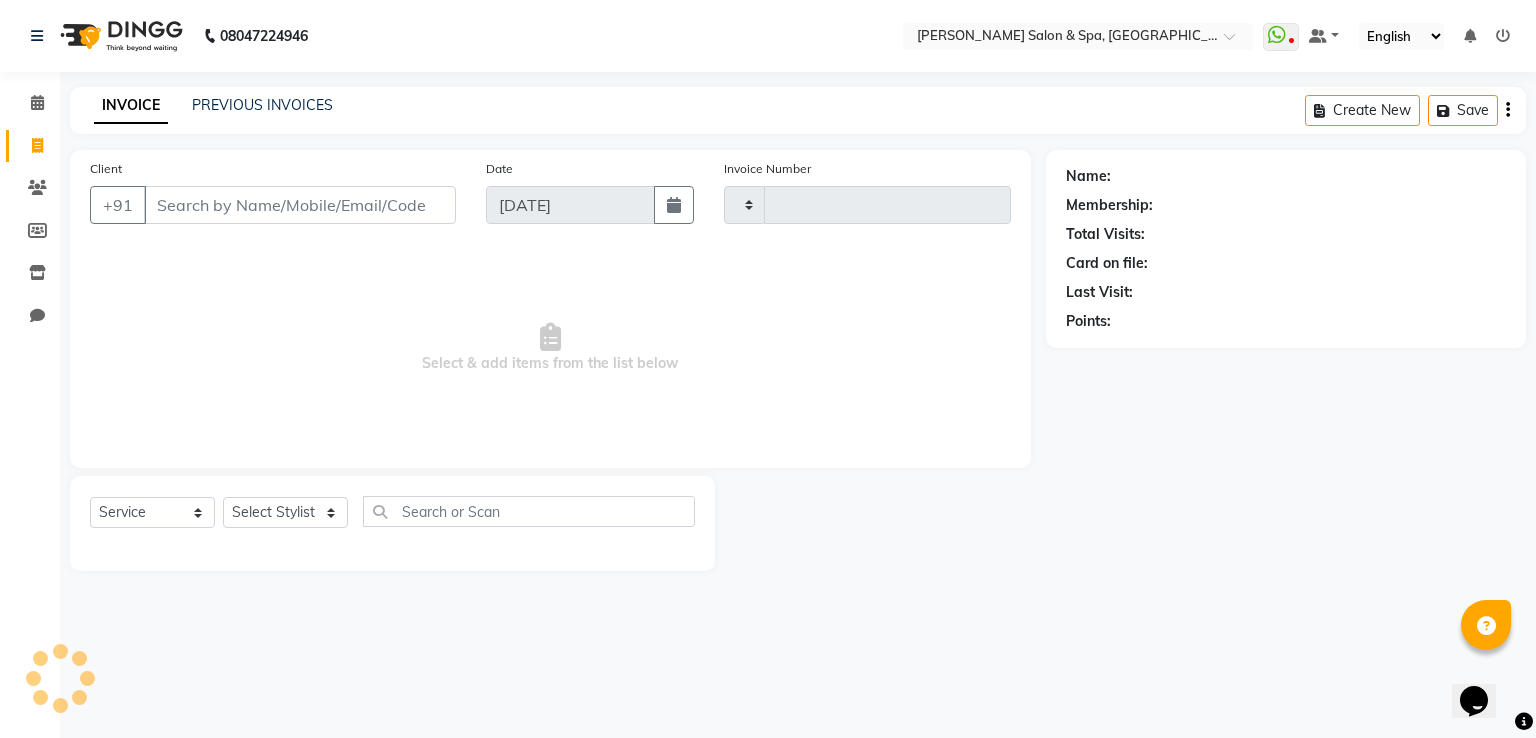 type on "1050" 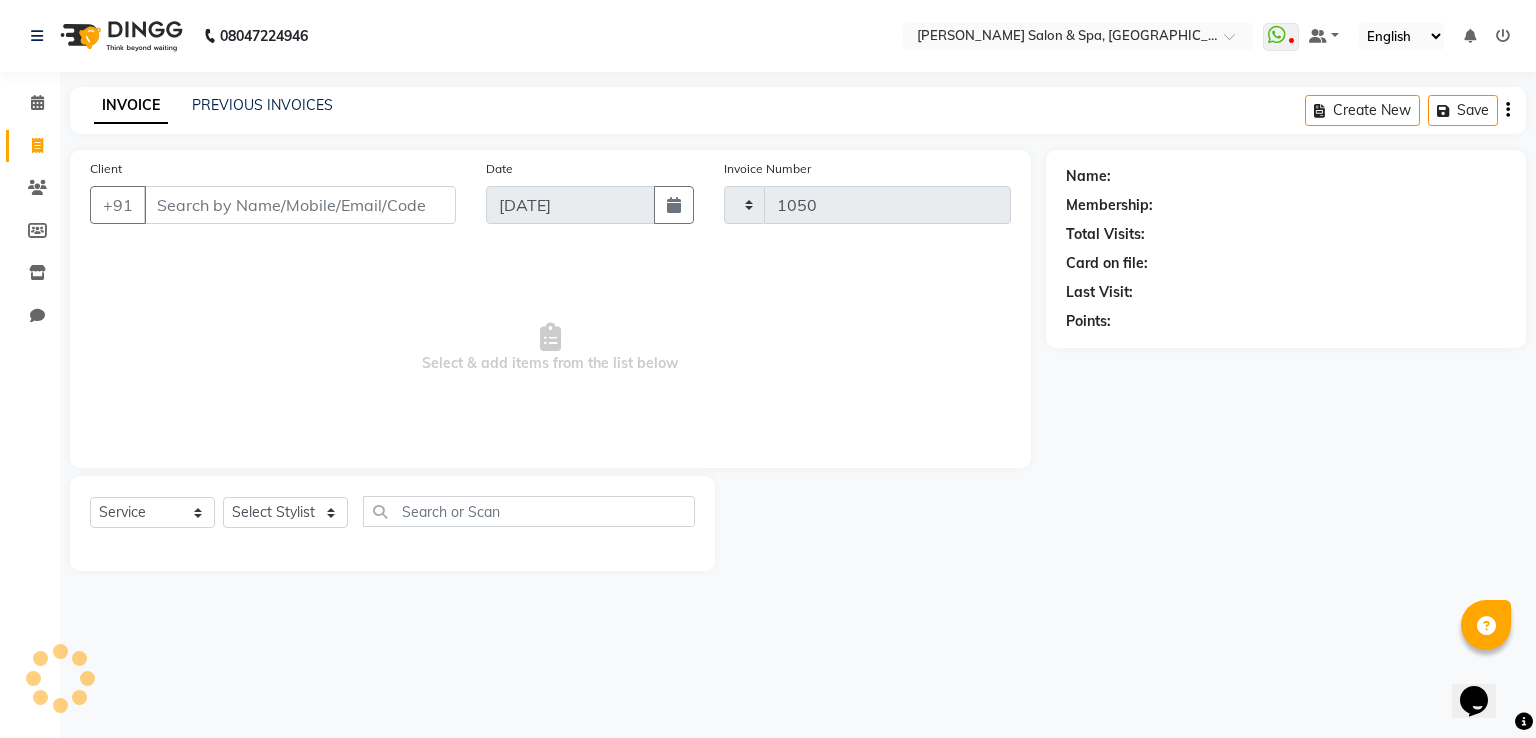 select on "67" 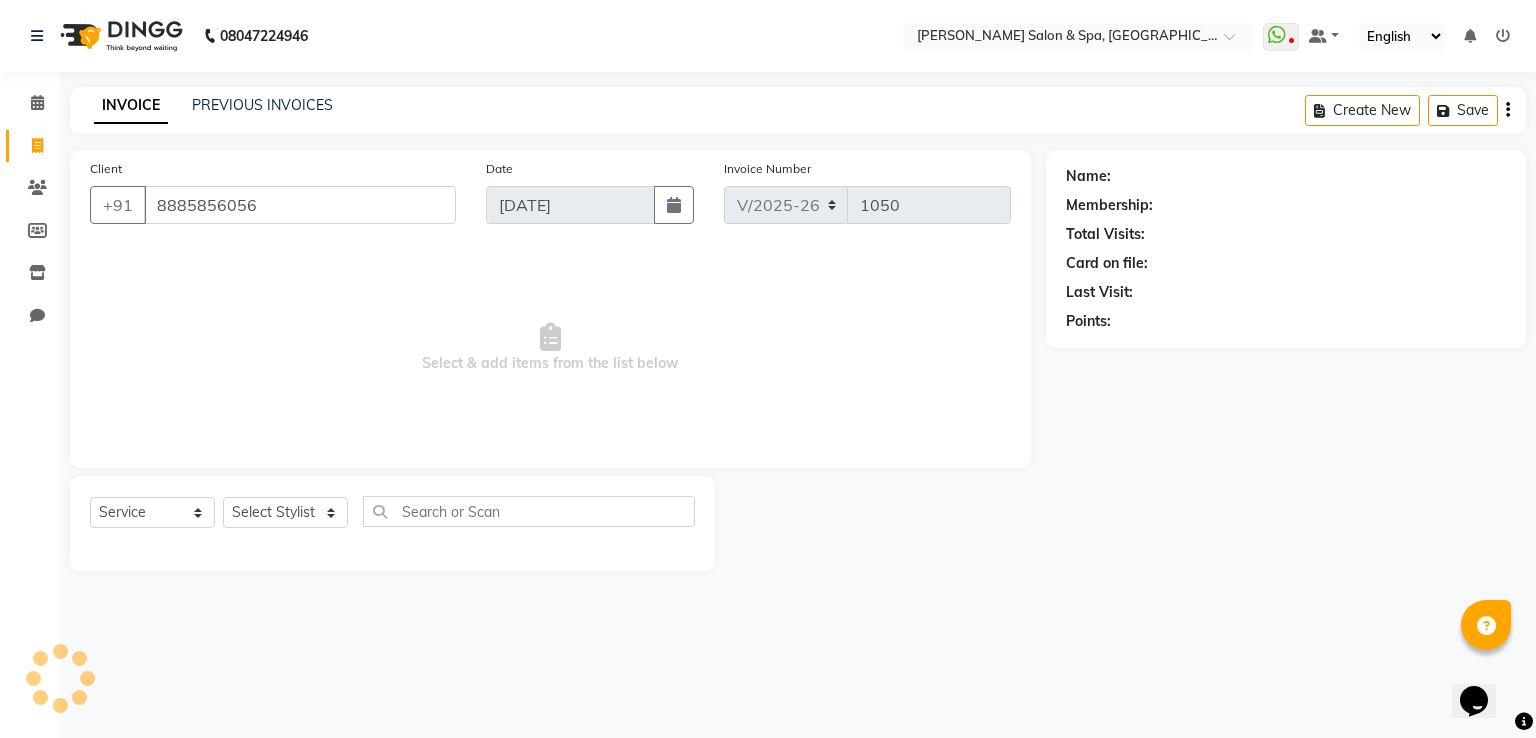 type on "8885856056" 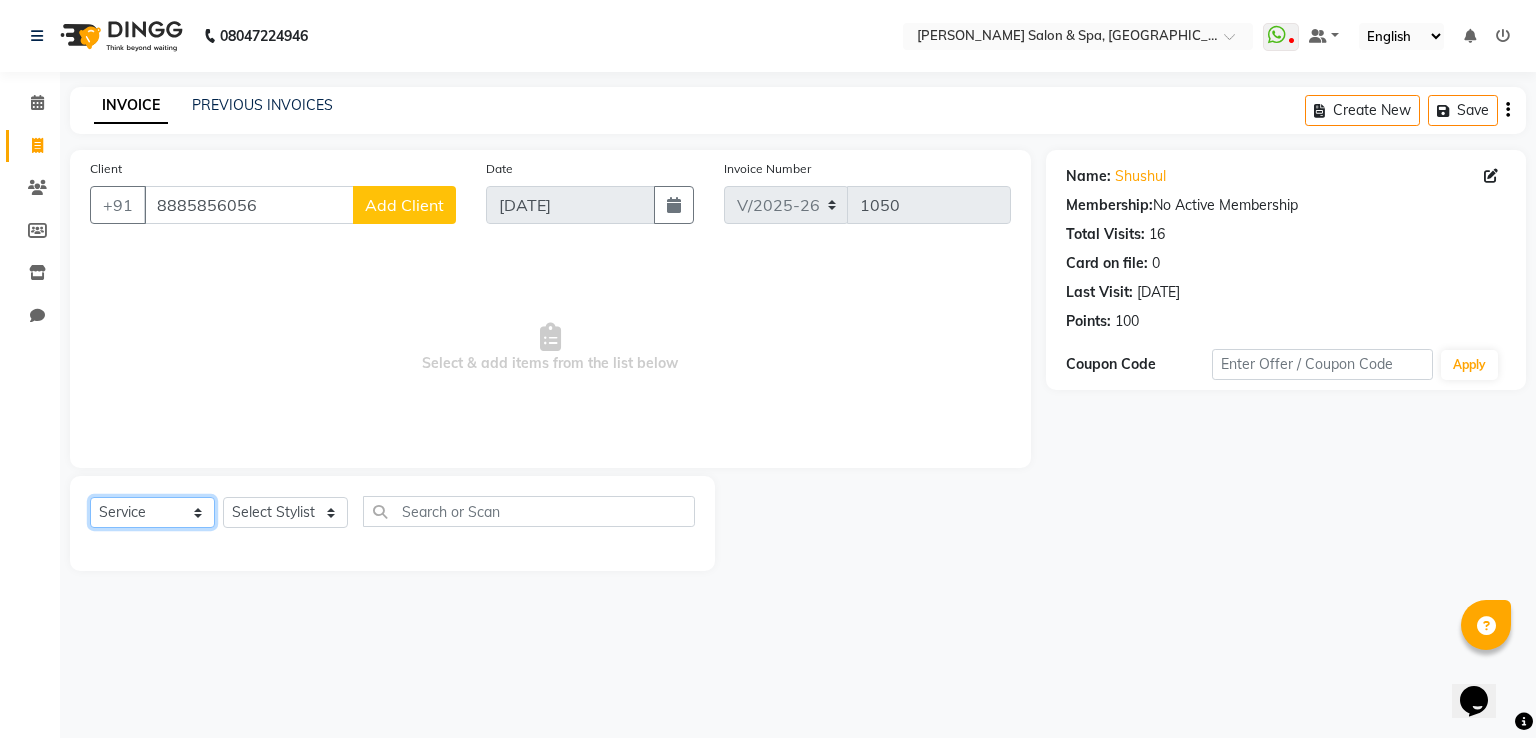click on "Select  Service  Product  Membership  Package Voucher Prepaid Gift Card" 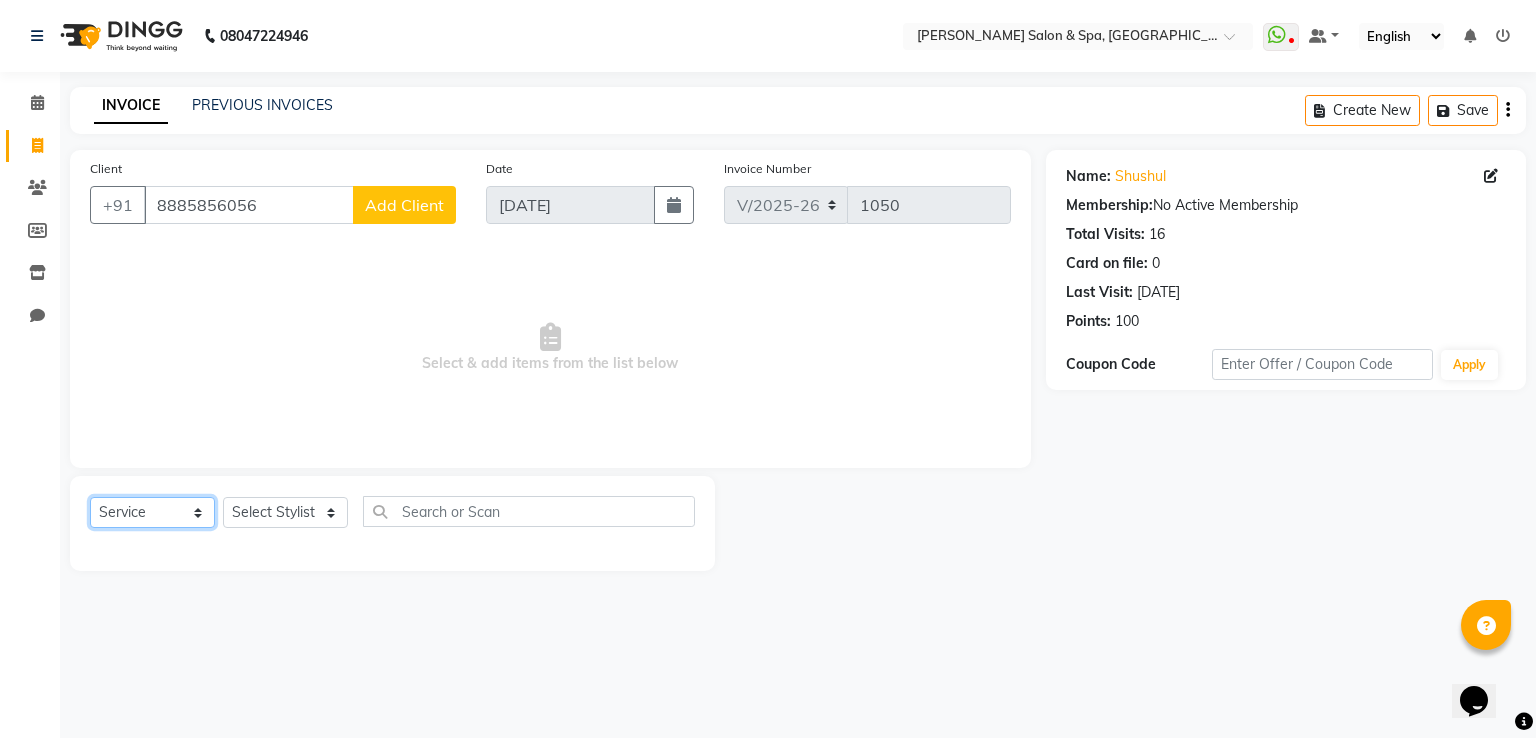 select on "membership" 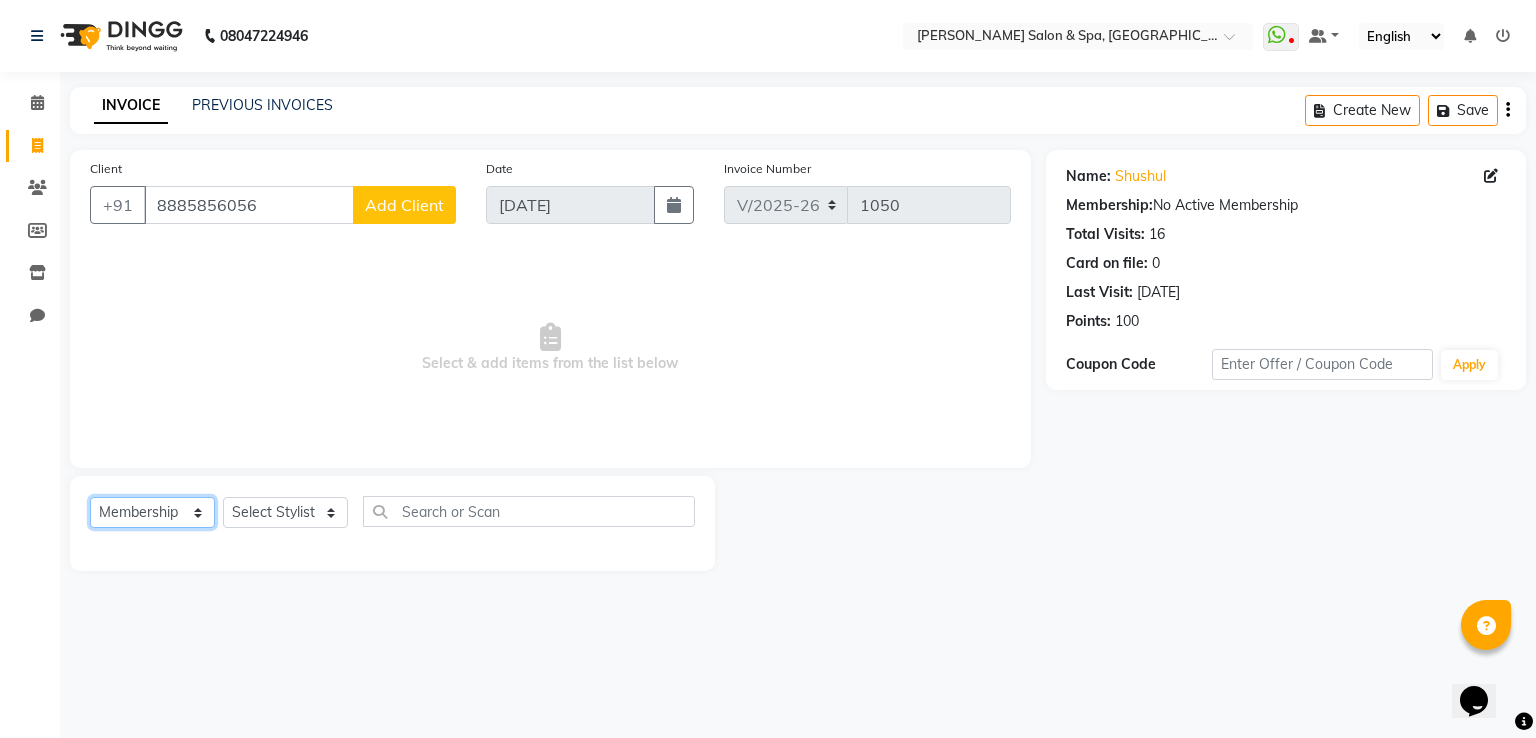 click on "Select  Service  Product  Membership  Package Voucher Prepaid Gift Card" 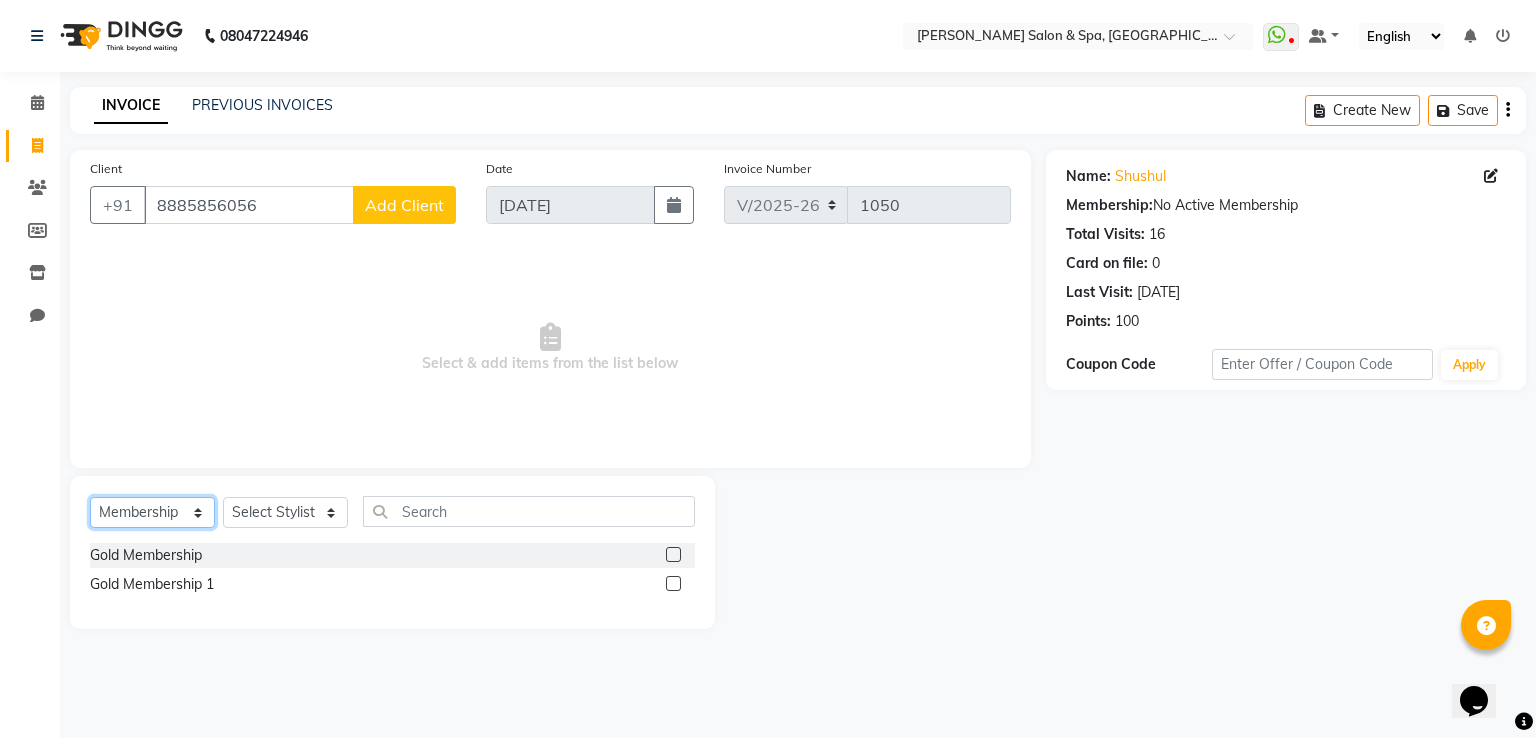 click on "Select  Service  Product  Membership  Package Voucher Prepaid Gift Card" 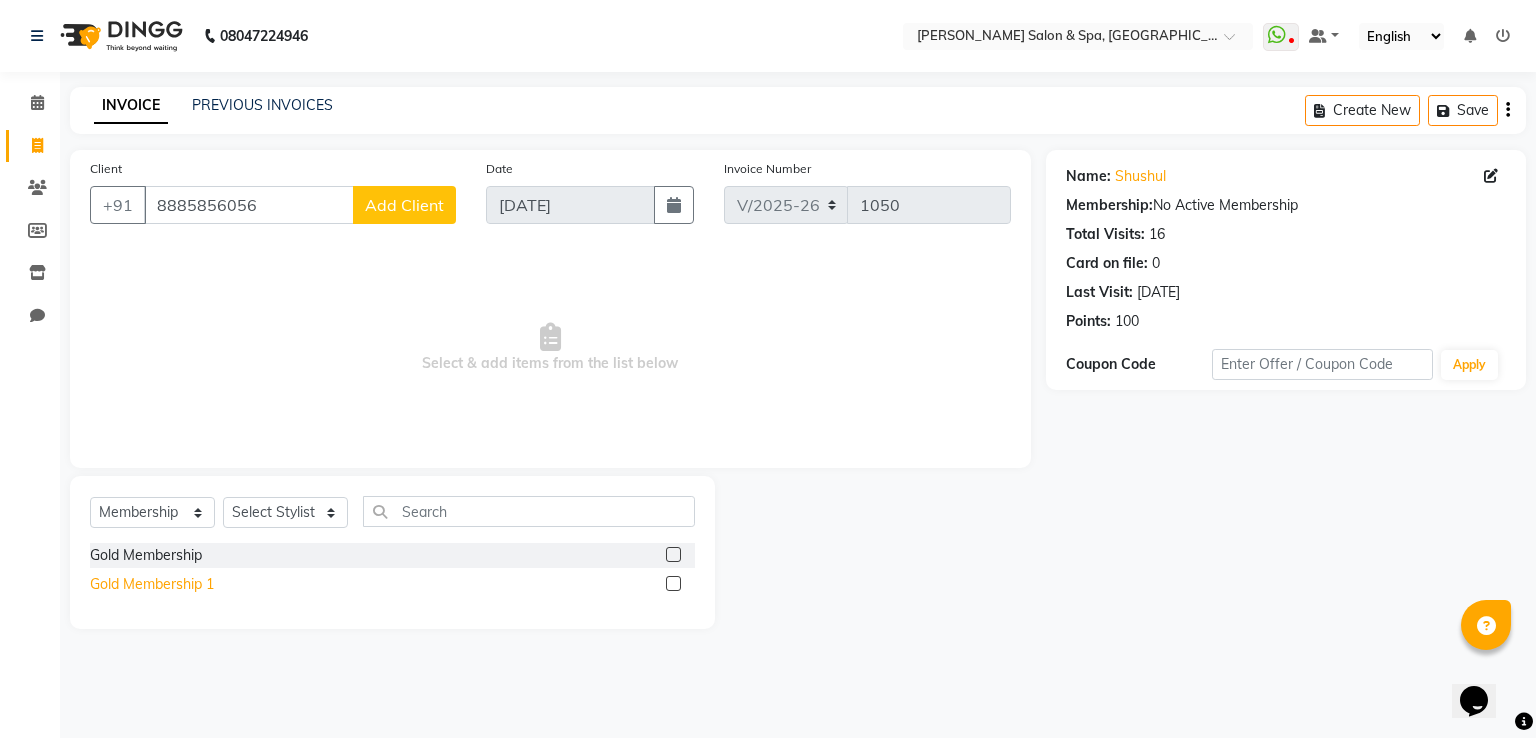 click on "Gold Membership 1" 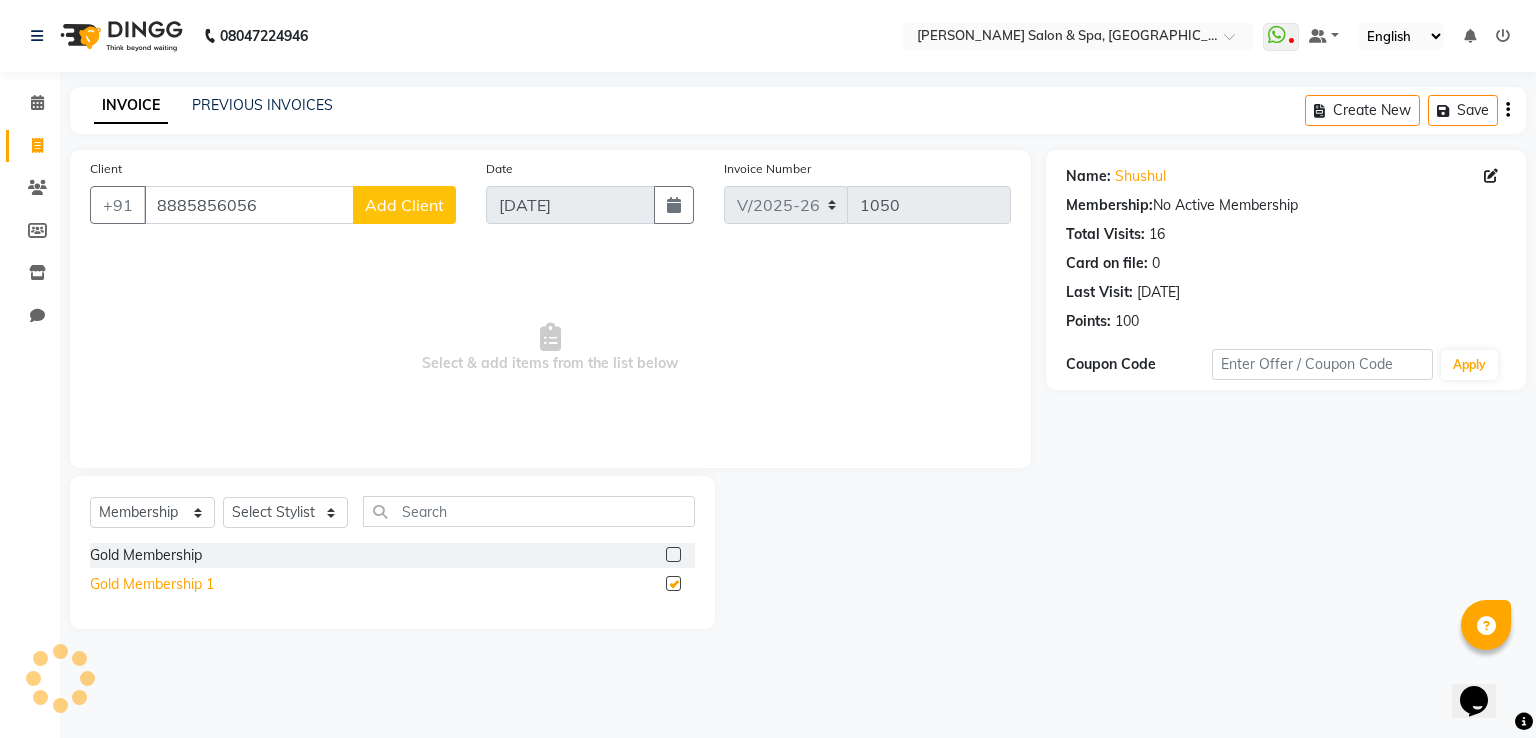 checkbox on "false" 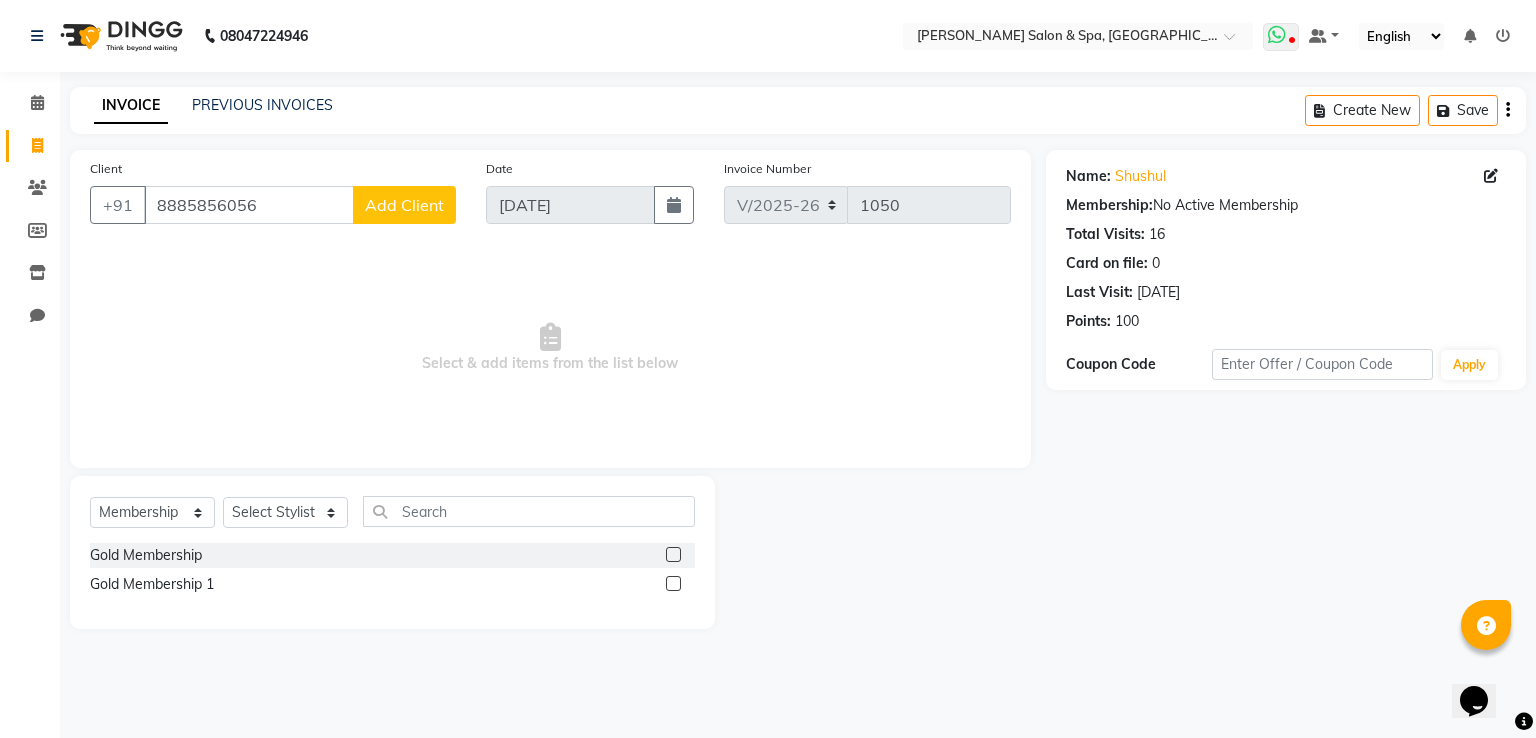 click at bounding box center (1277, 35) 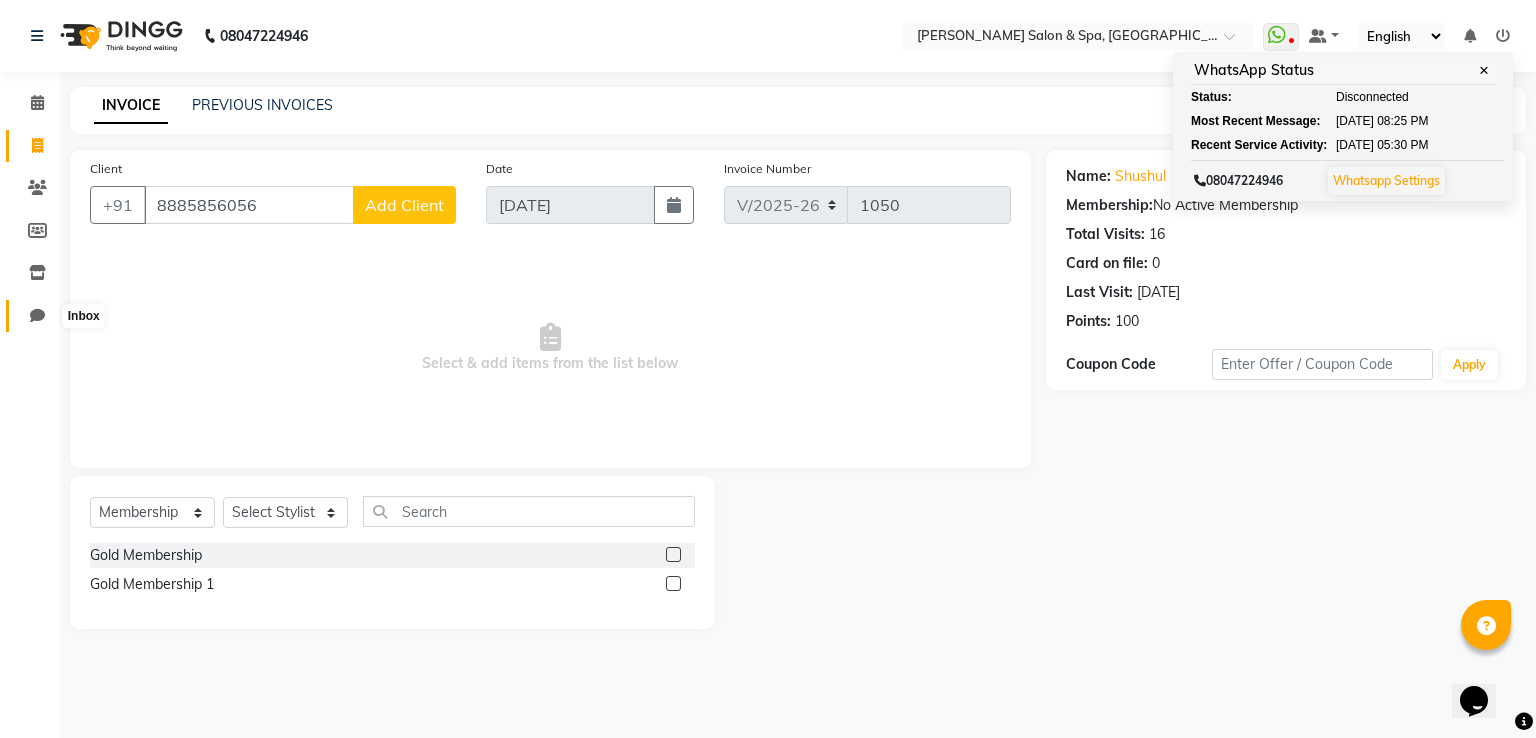 click 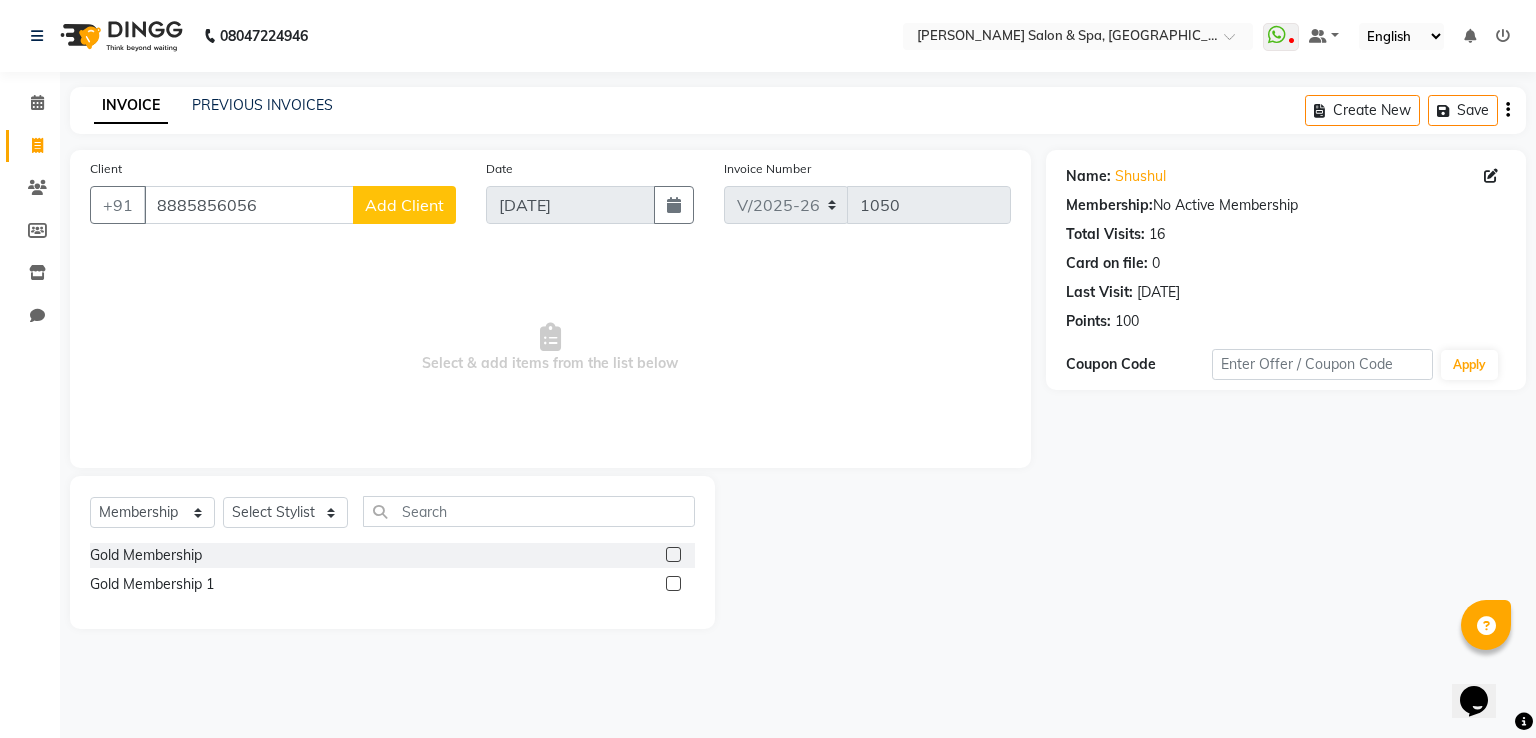 click on "INVOICE PREVIOUS INVOICES Create New   Save  Client +91 8885856056 Add Client Date 10-07-2025 Invoice Number V/2025 V/2025-26 1050  Select & add items from the list below  Select  Service  Product  Membership  Package Voucher Prepaid Gift Card  Select Stylist Manasa Ravali Receptionist Renuka Saba saif Soumya J Zeenath Gold Membership   Gold Membership 1   Name: Shushul  Membership:  No Active Membership  Total Visits:  16 Card on file:  0 Last Visit:   06-06-2025 Points:   100  Coupon Code Apply" 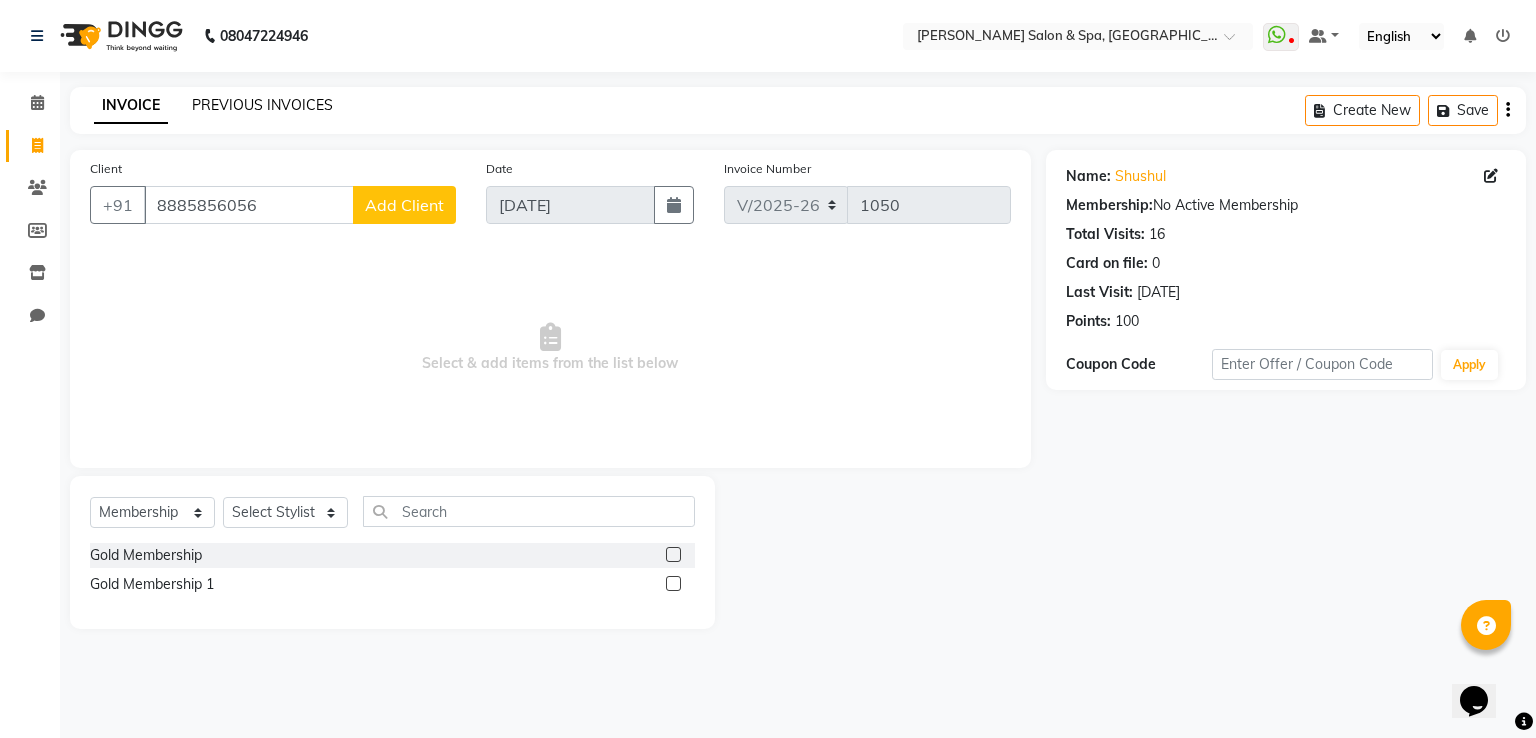 click on "PREVIOUS INVOICES" 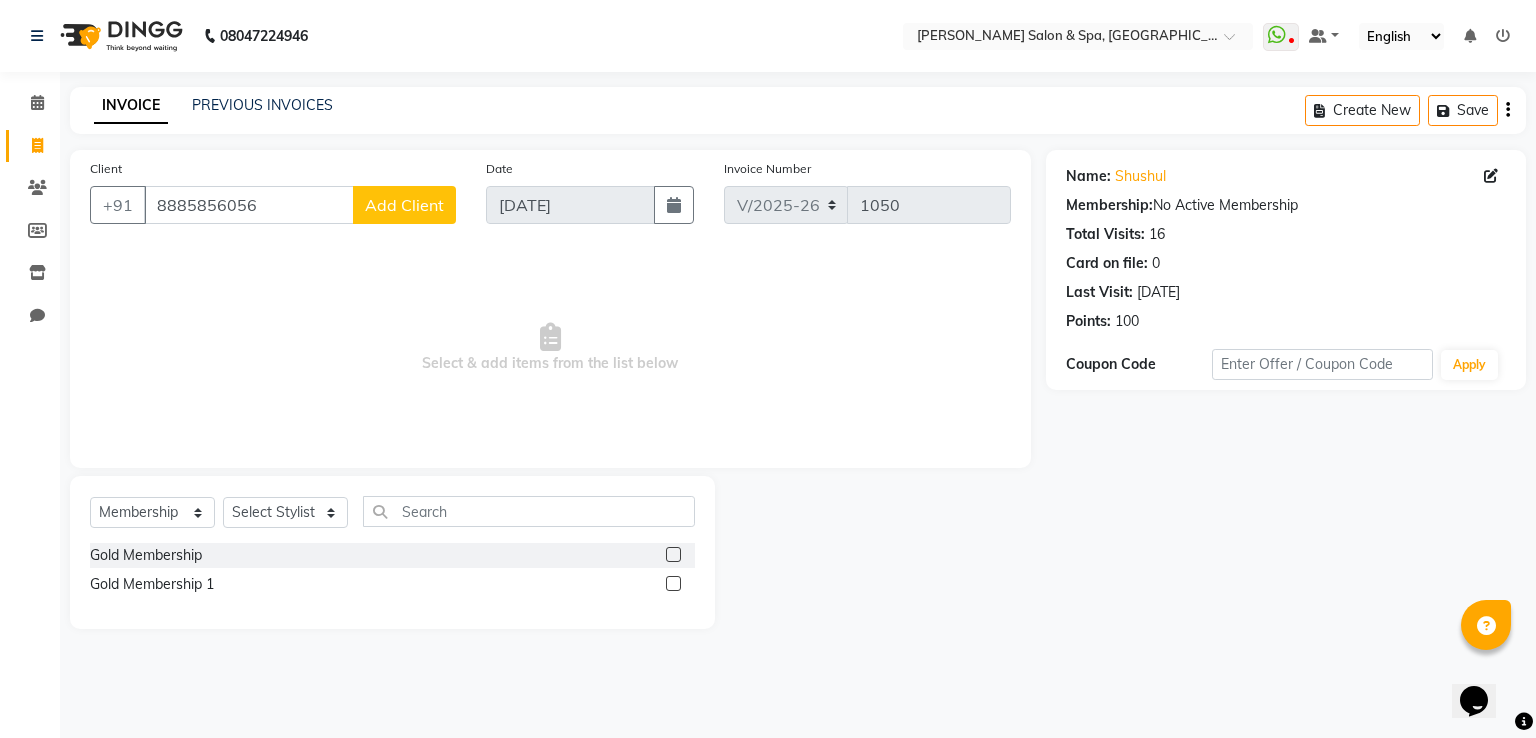 click on "Client +91 8885856056 Add Client Date 10-07-2025 Invoice Number V/2025 V/2025-26 1050  Select & add items from the list below" 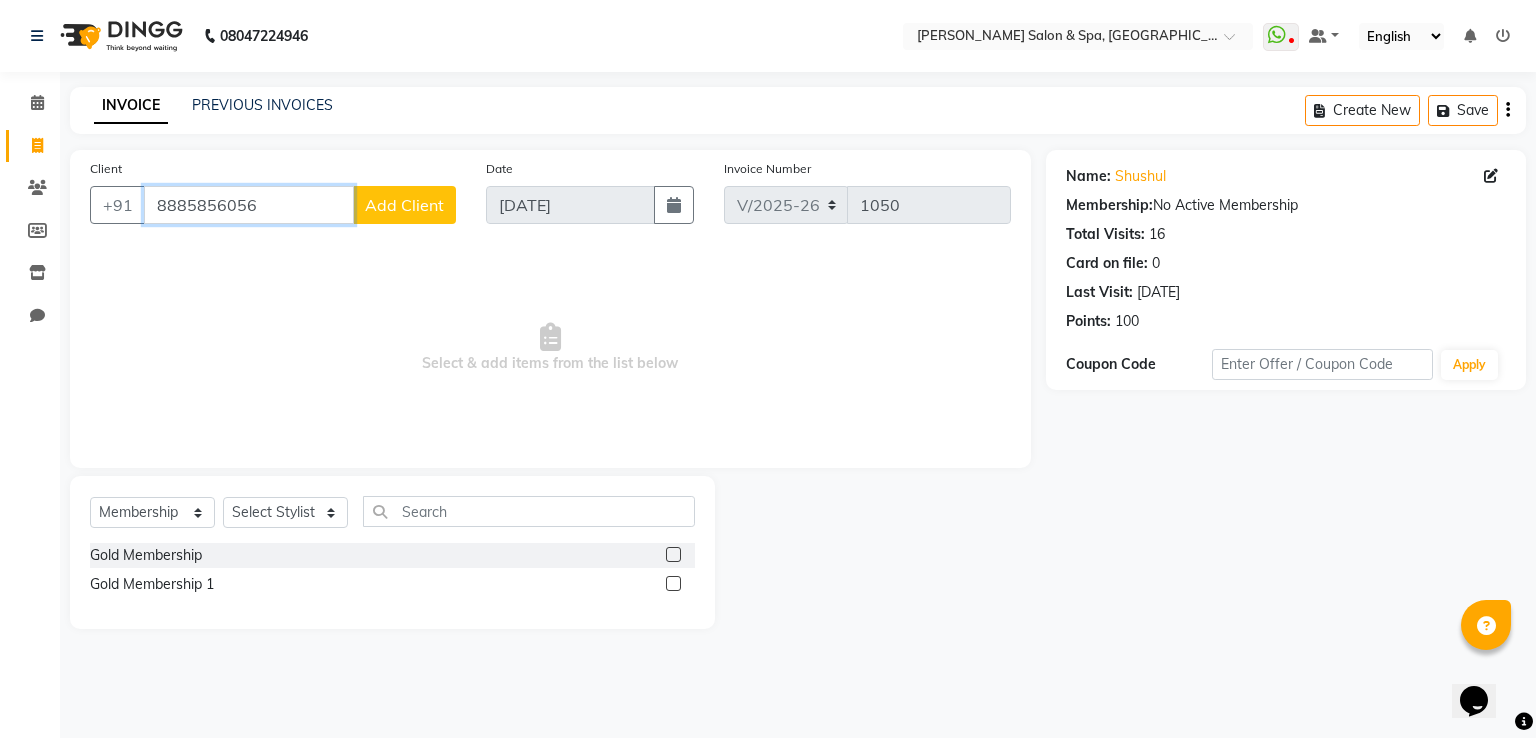 click on "8885856056" at bounding box center (249, 205) 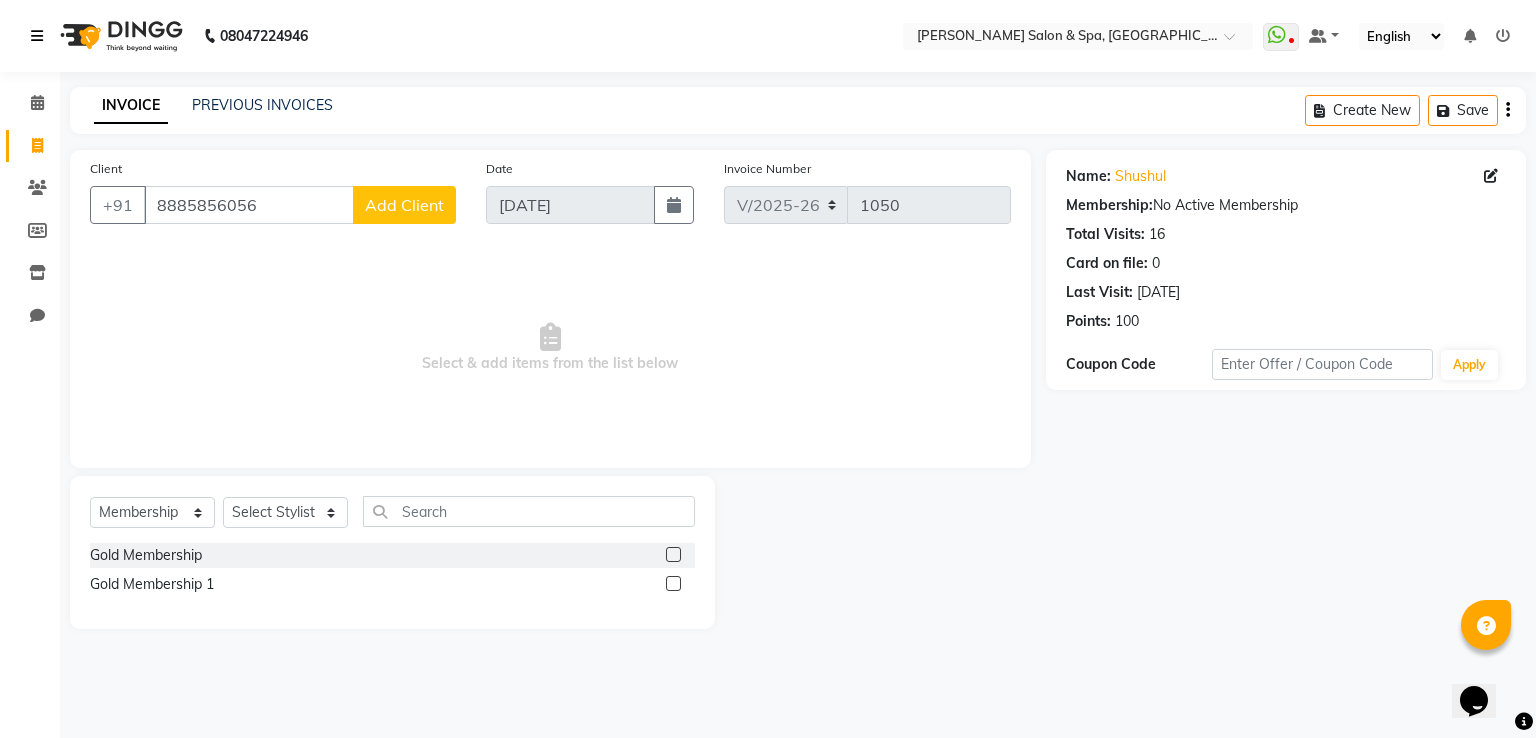 click at bounding box center [37, 36] 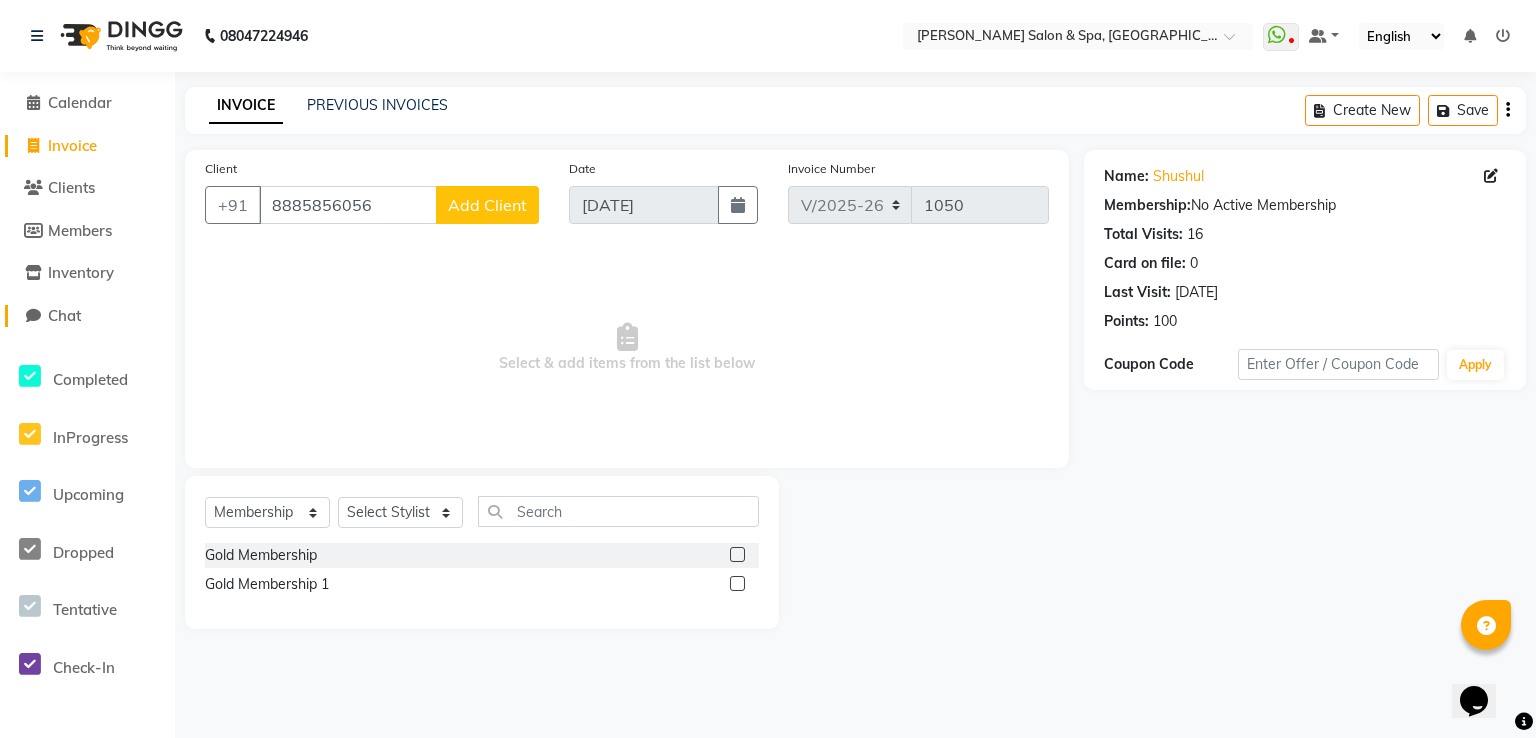 click on "Chat" 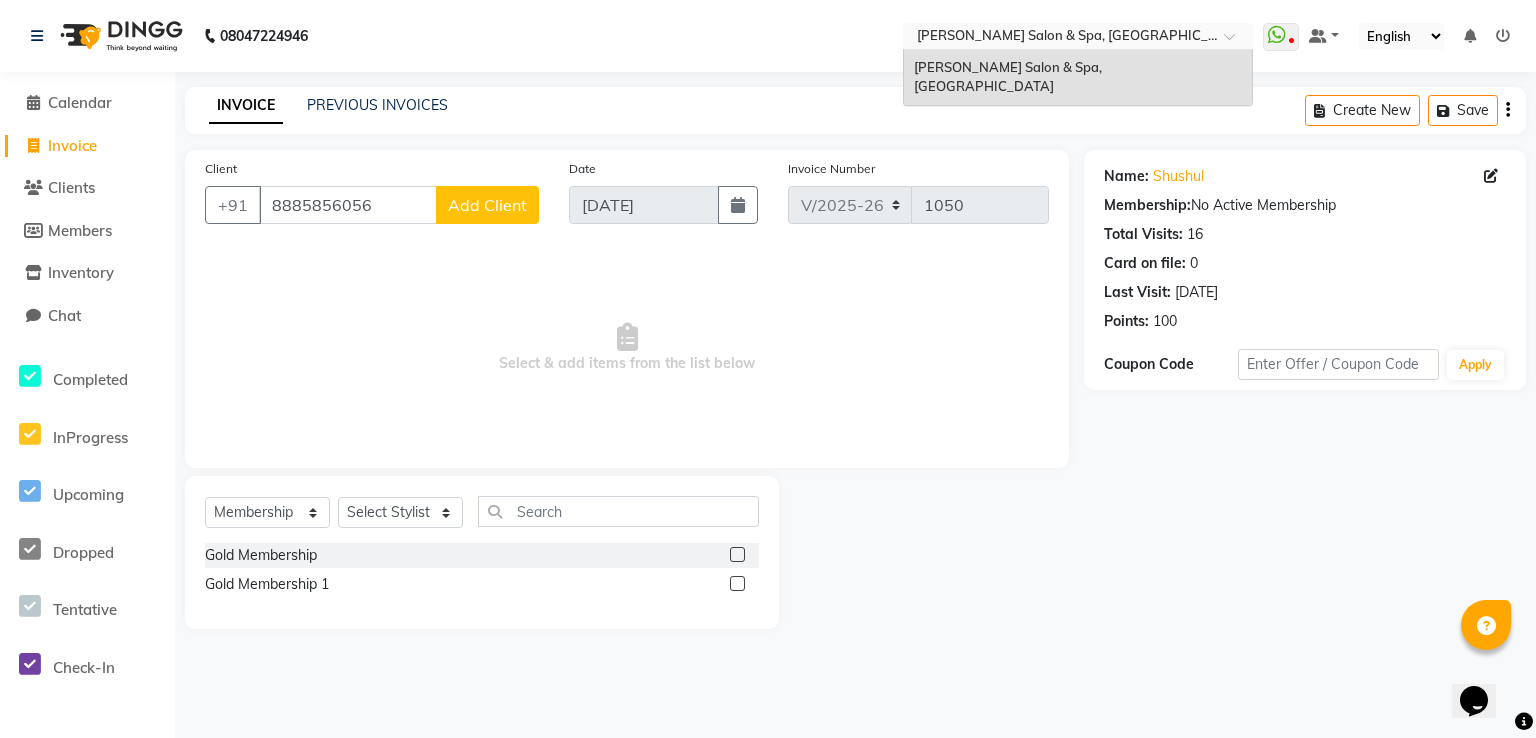 click at bounding box center [1236, 42] 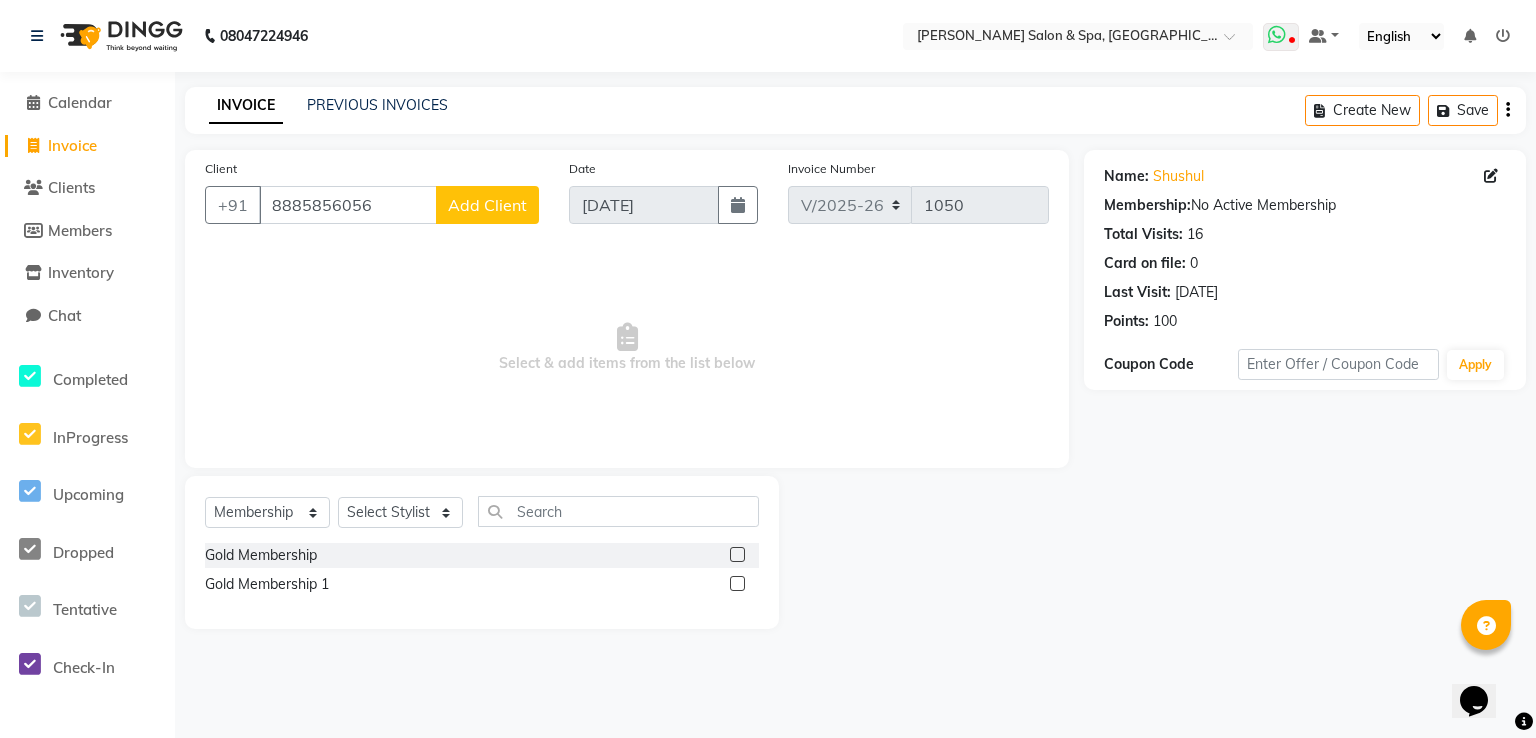 click at bounding box center (1277, 35) 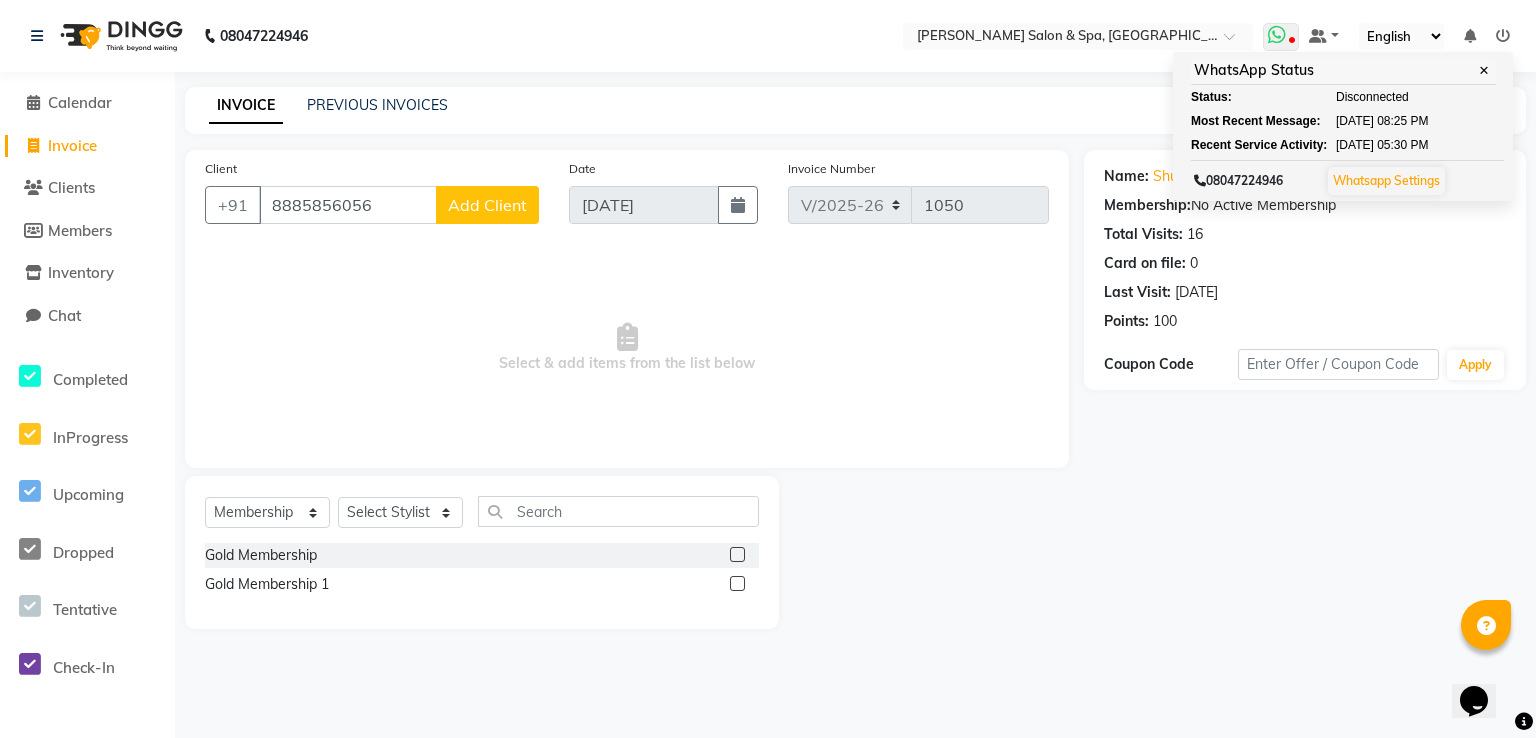 click at bounding box center (1277, 35) 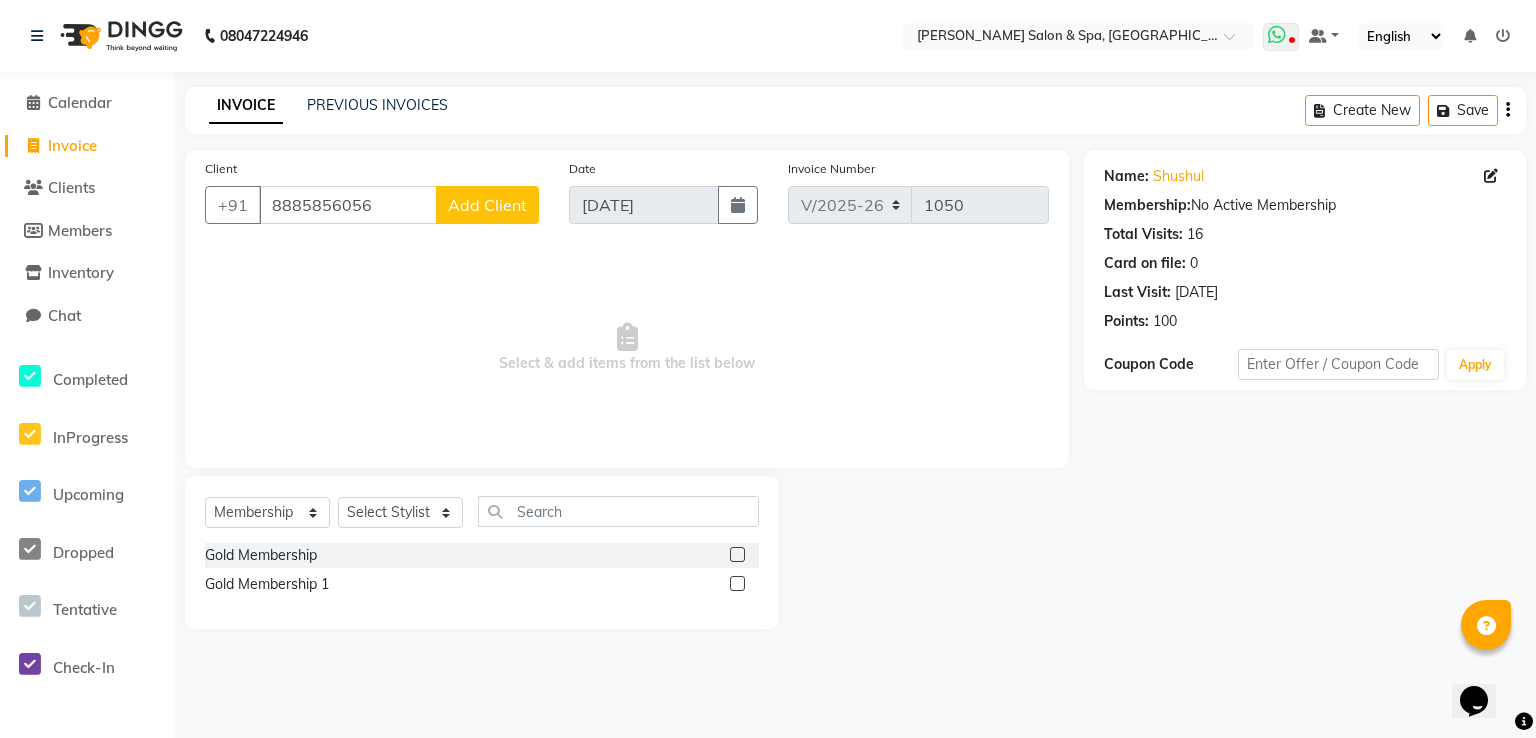 click at bounding box center [1277, 35] 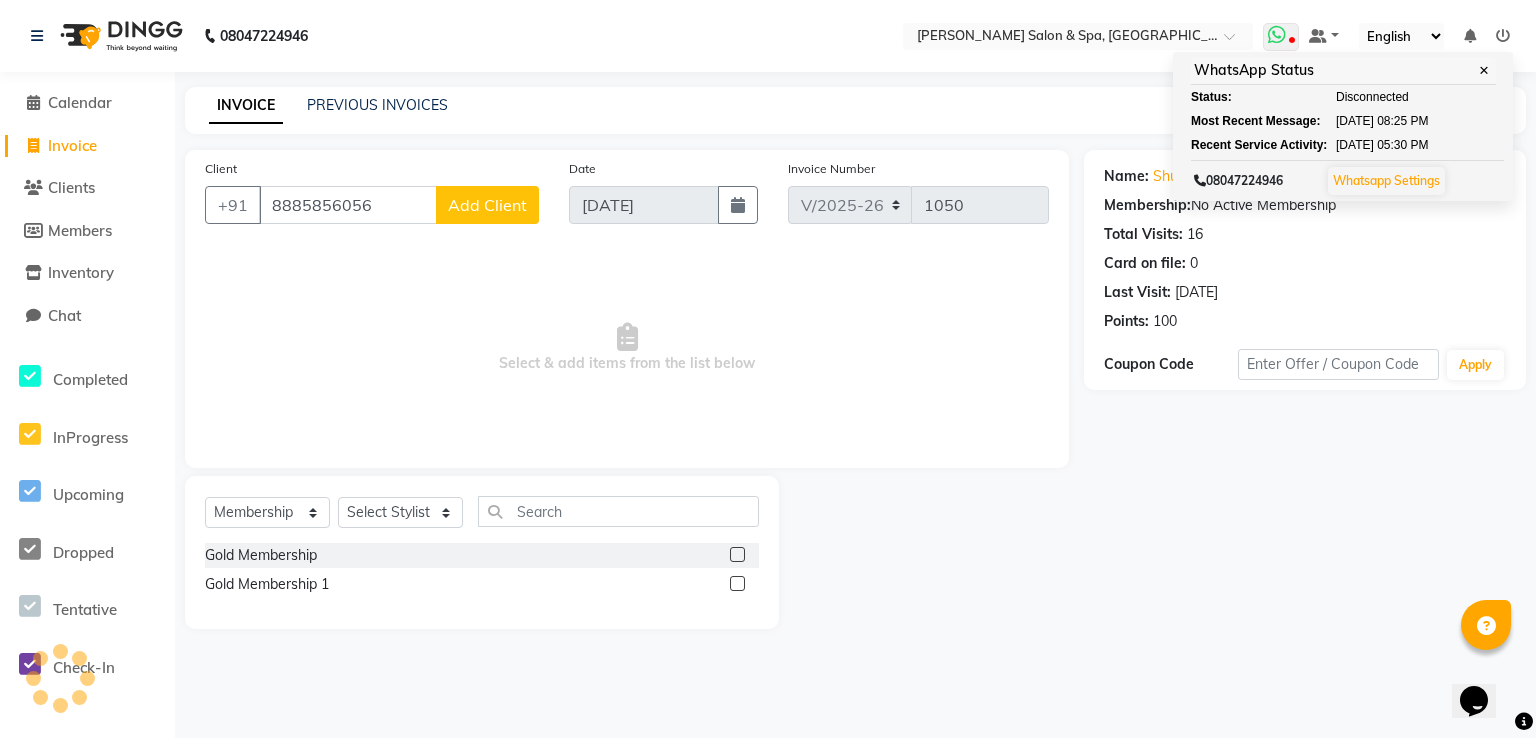 click at bounding box center [1277, 35] 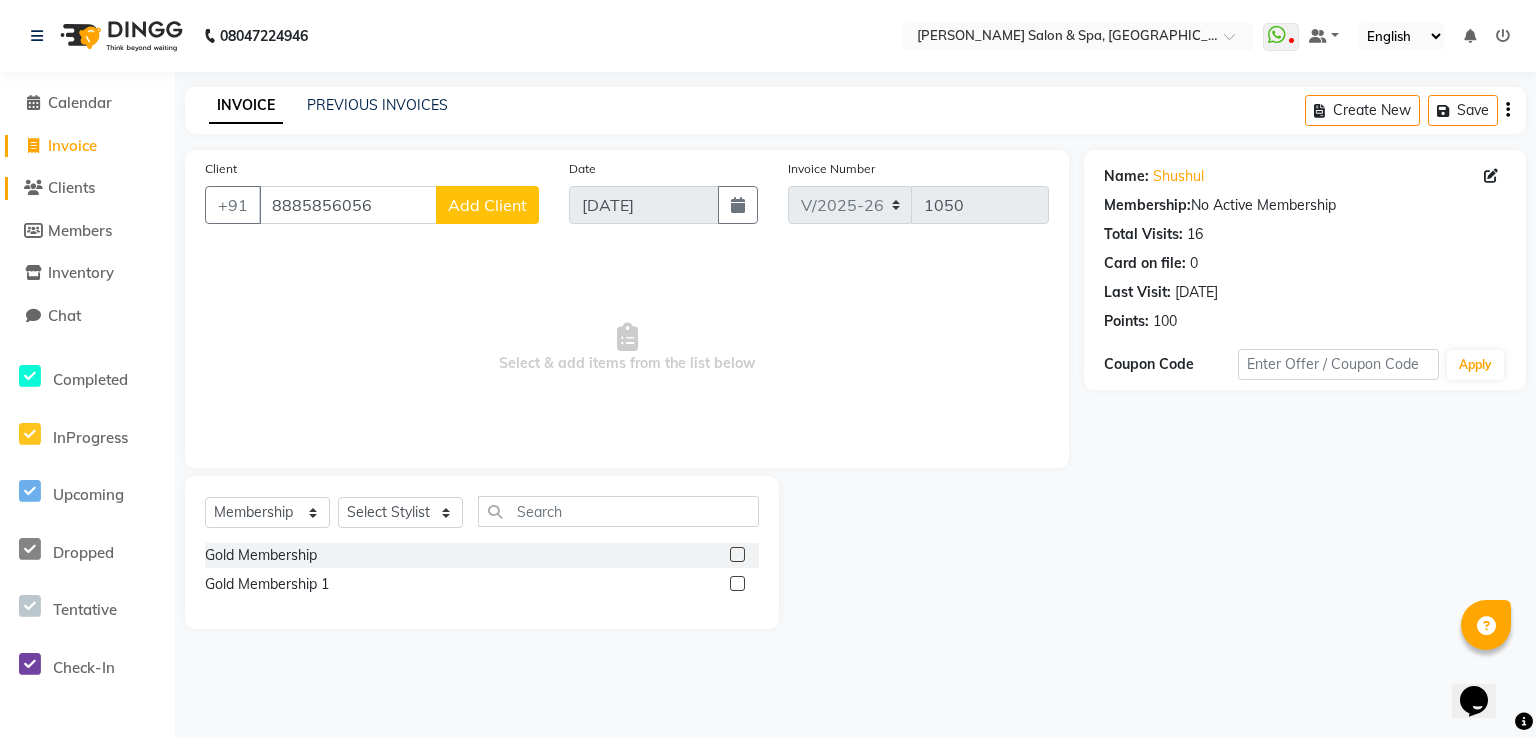 click on "Clients" 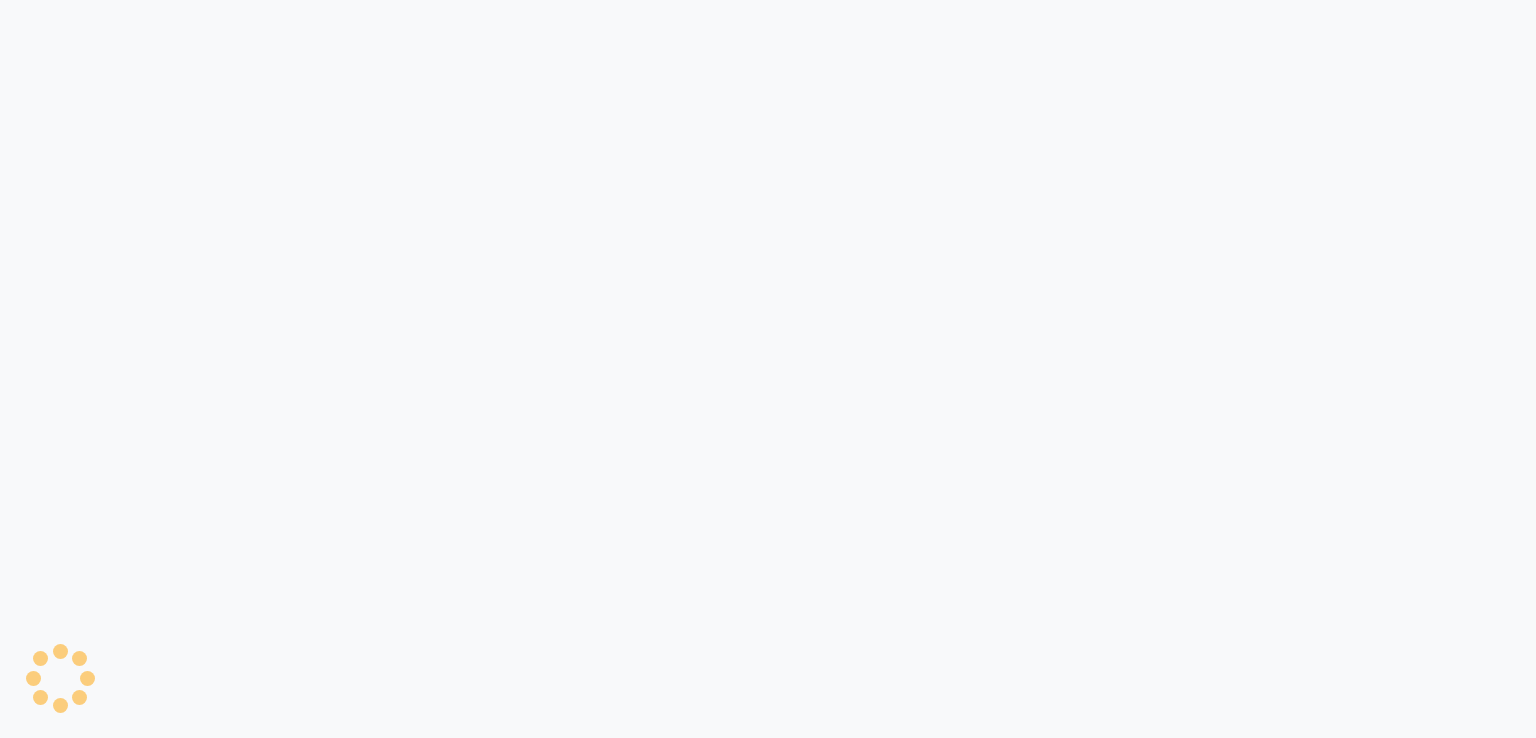 scroll, scrollTop: 0, scrollLeft: 0, axis: both 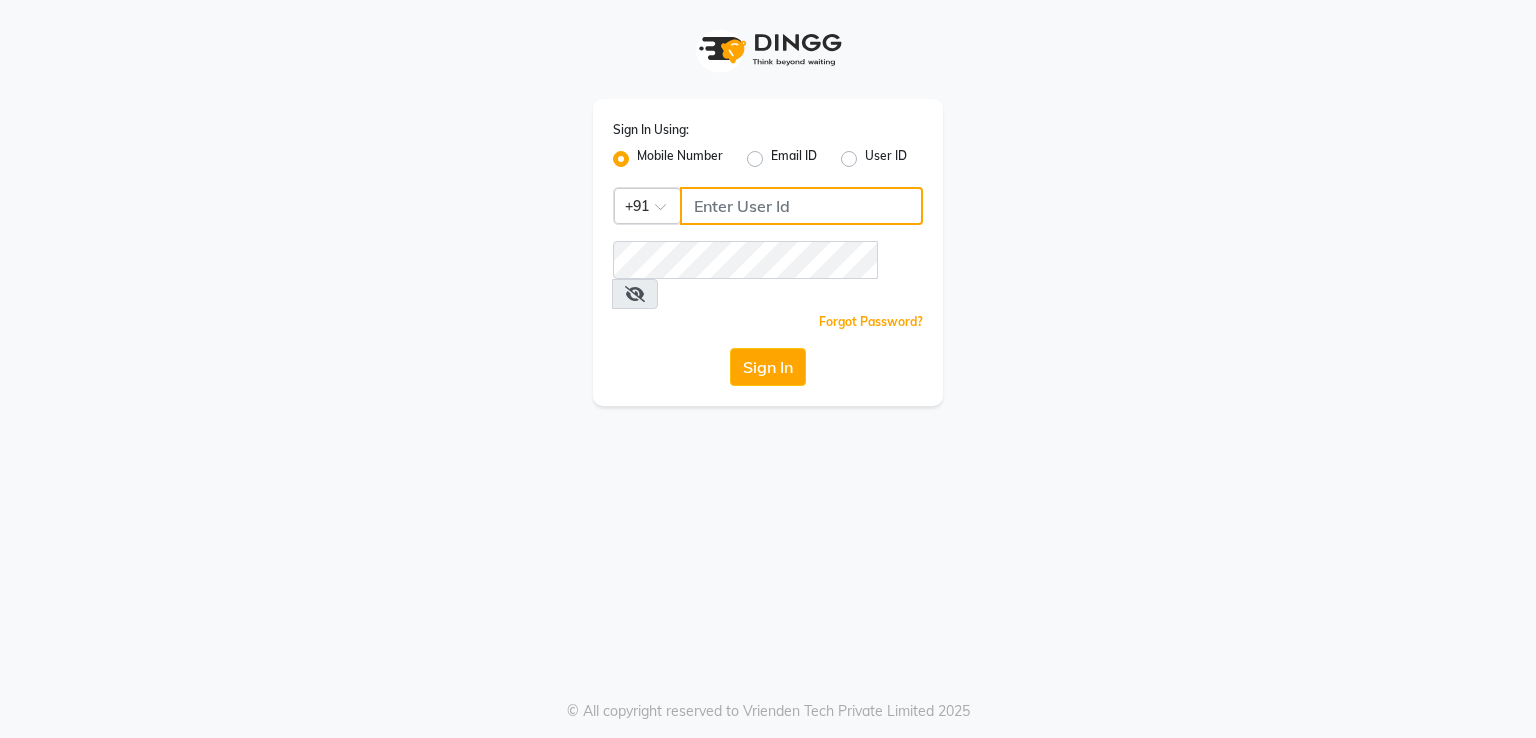 click 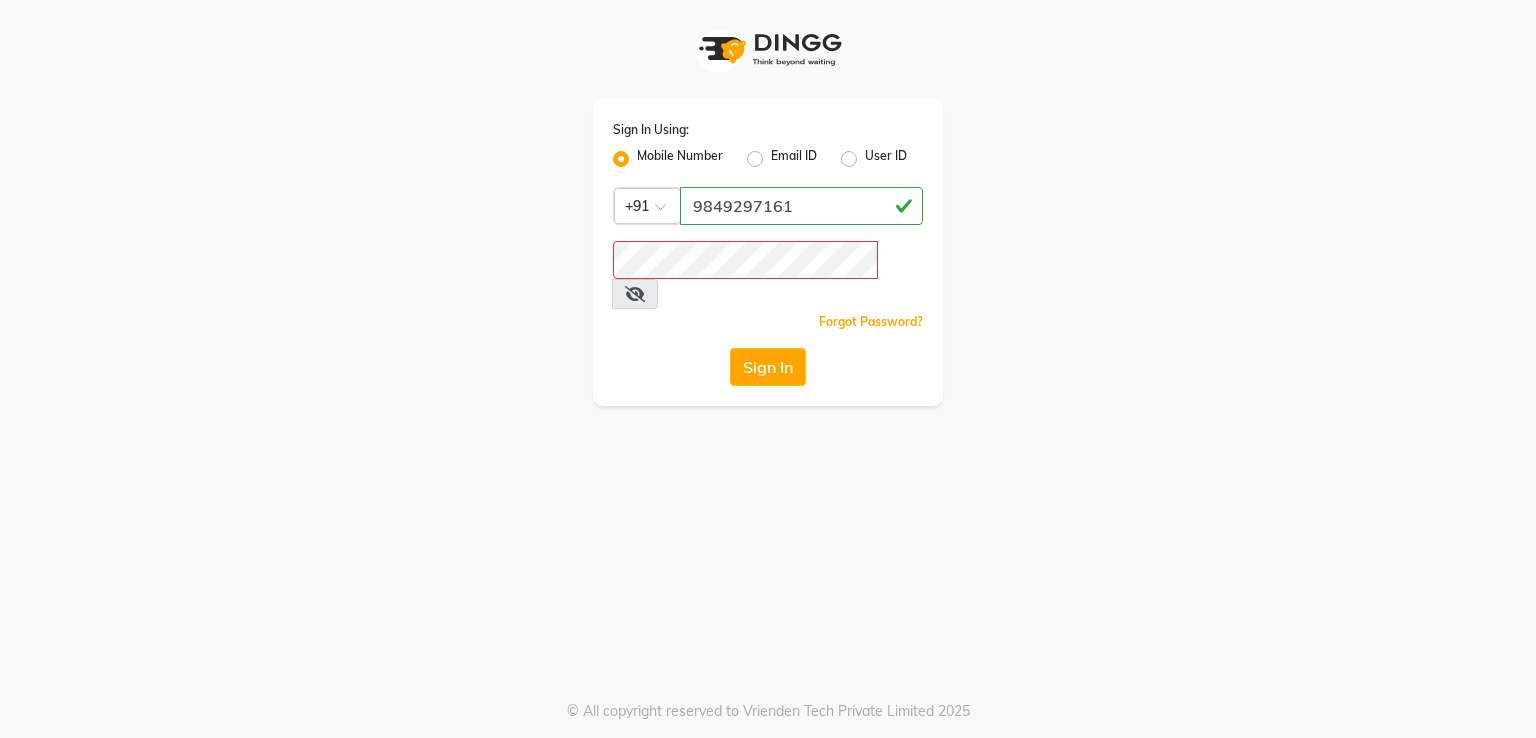 click at bounding box center [635, 294] 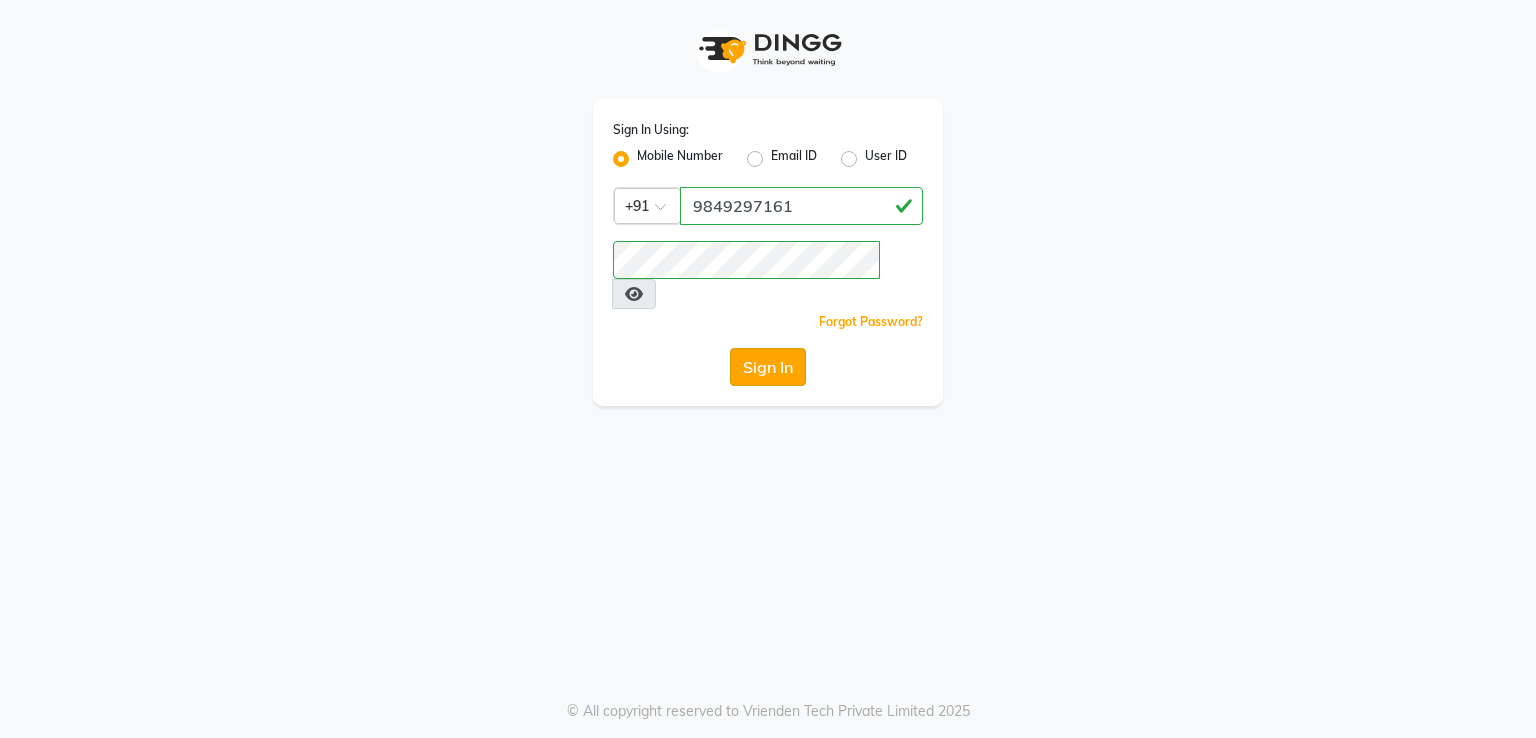 click on "Sign In" 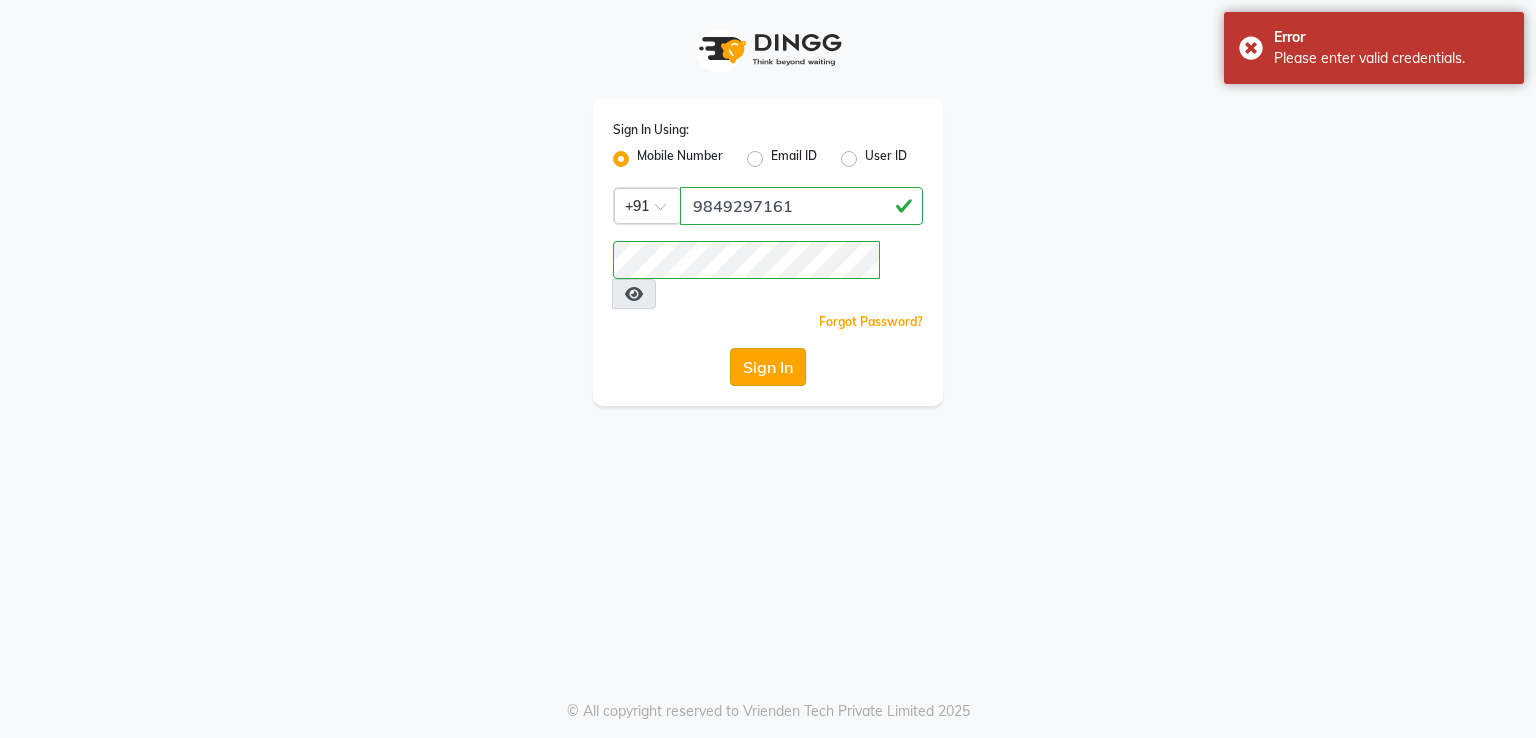 click on "Sign In" 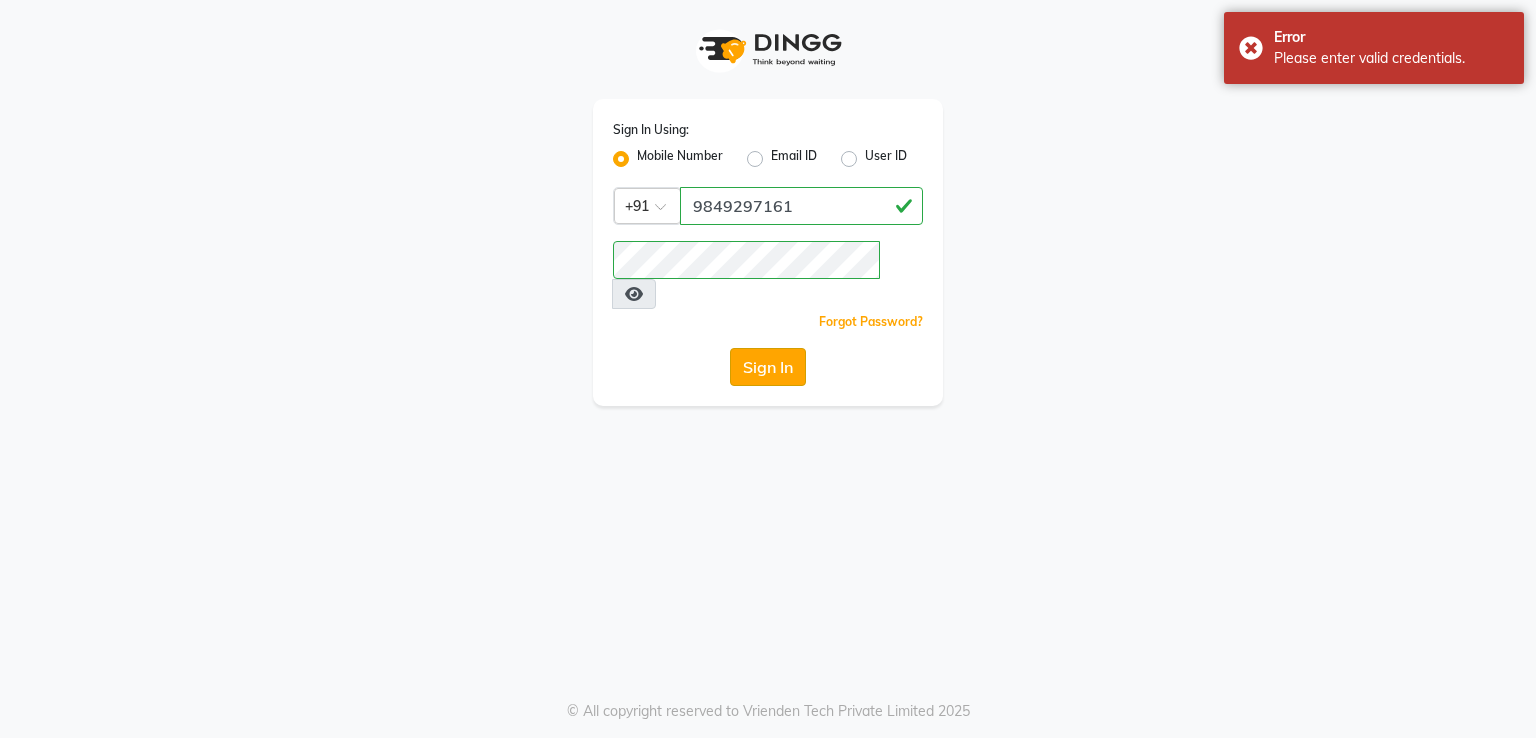 click on "Sign In" 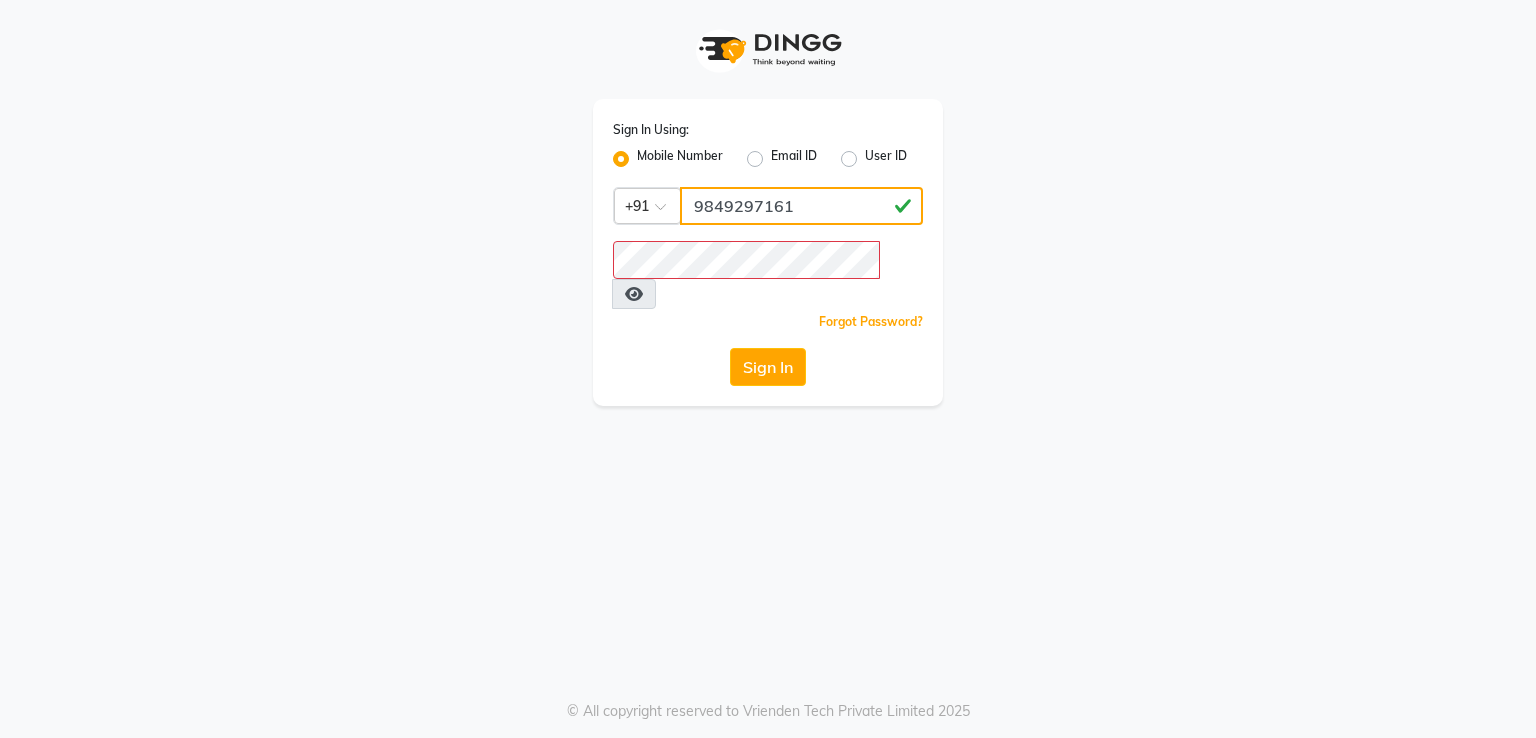 click on "9849297161" 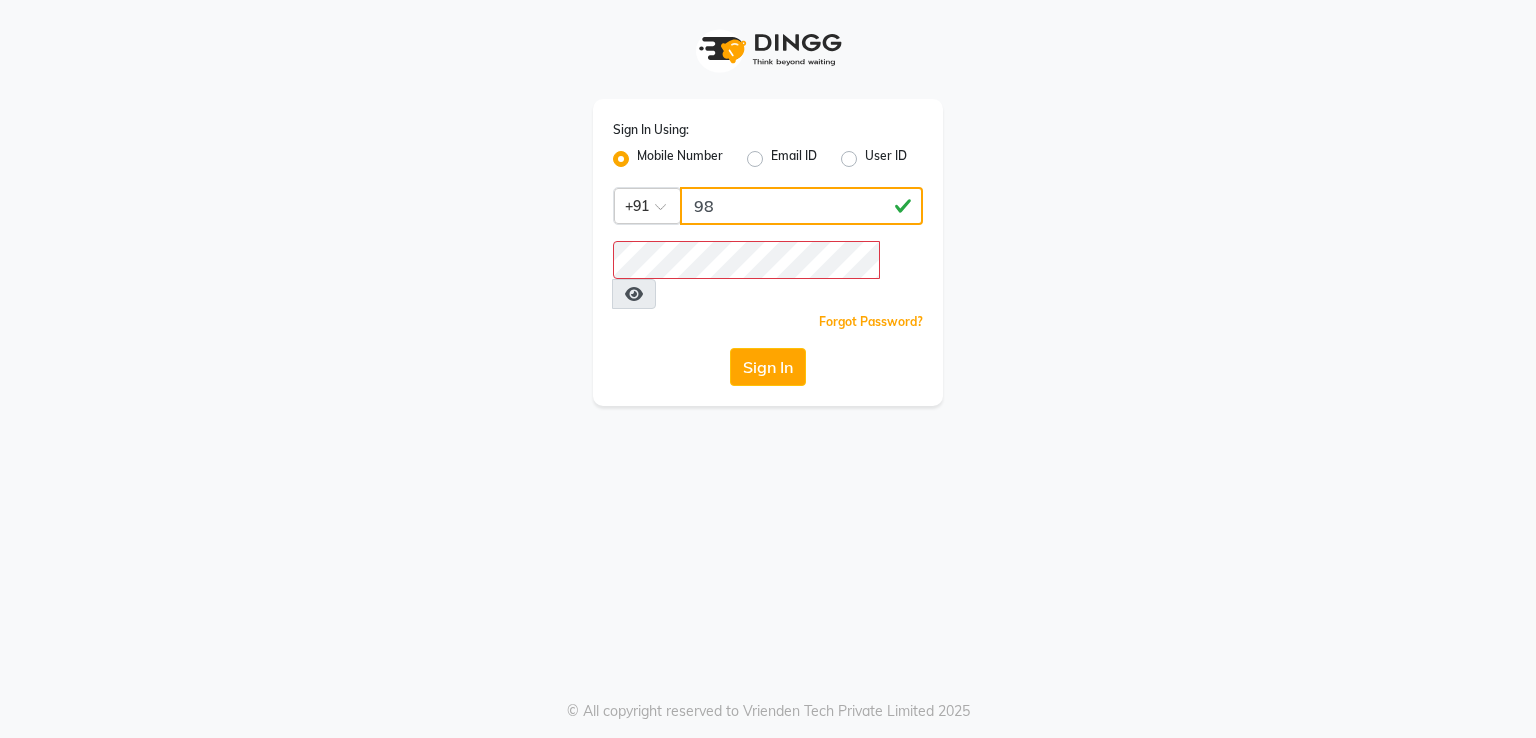 type on "9" 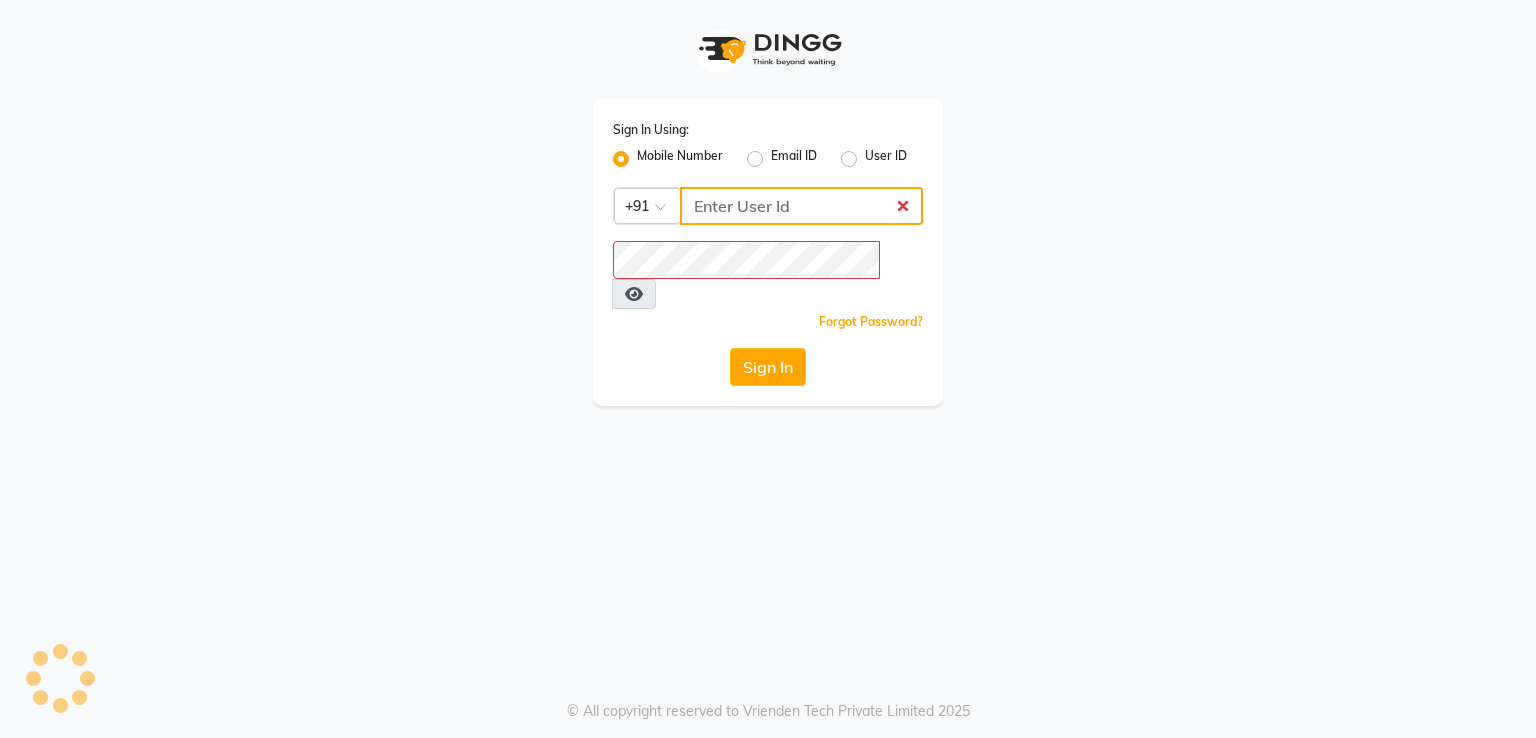 type 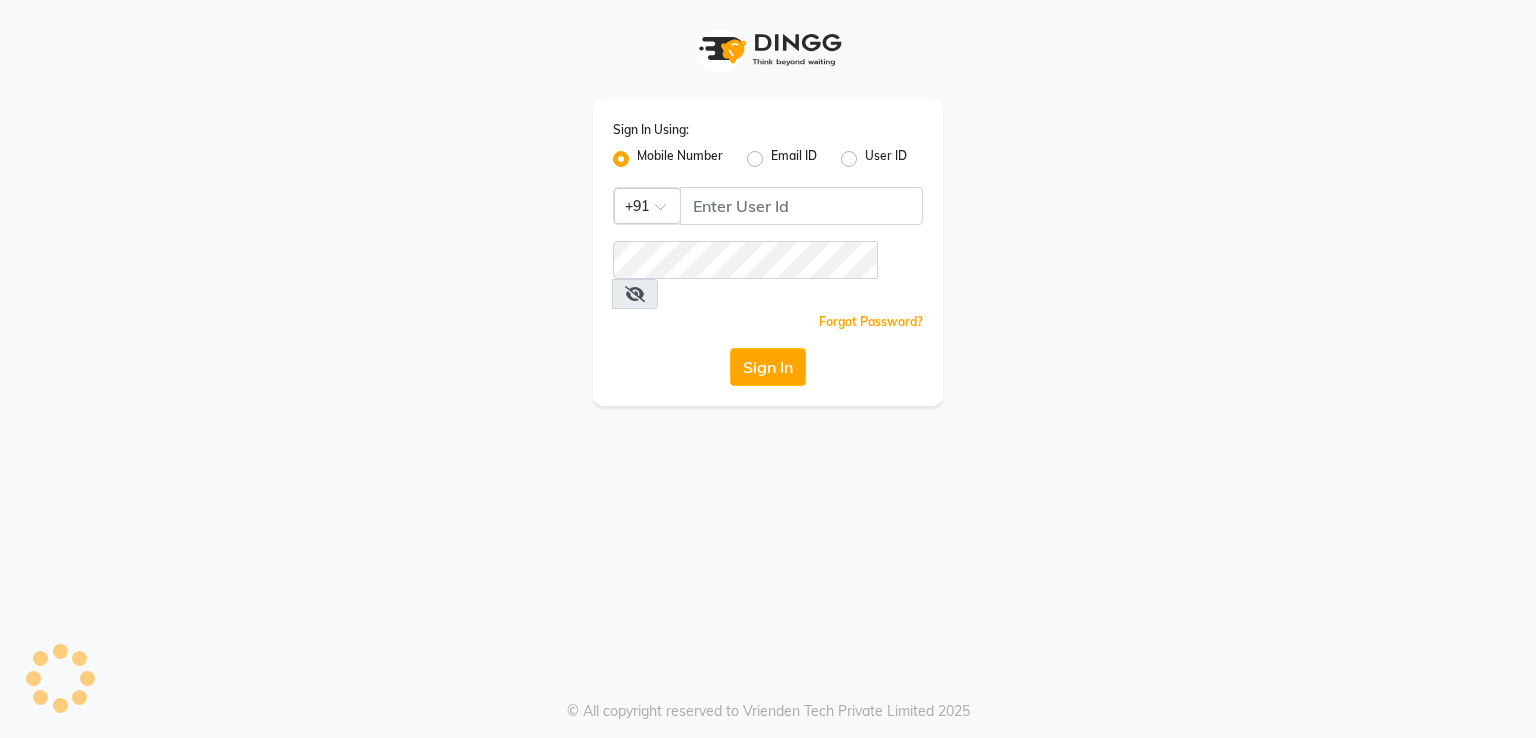 scroll, scrollTop: 0, scrollLeft: 0, axis: both 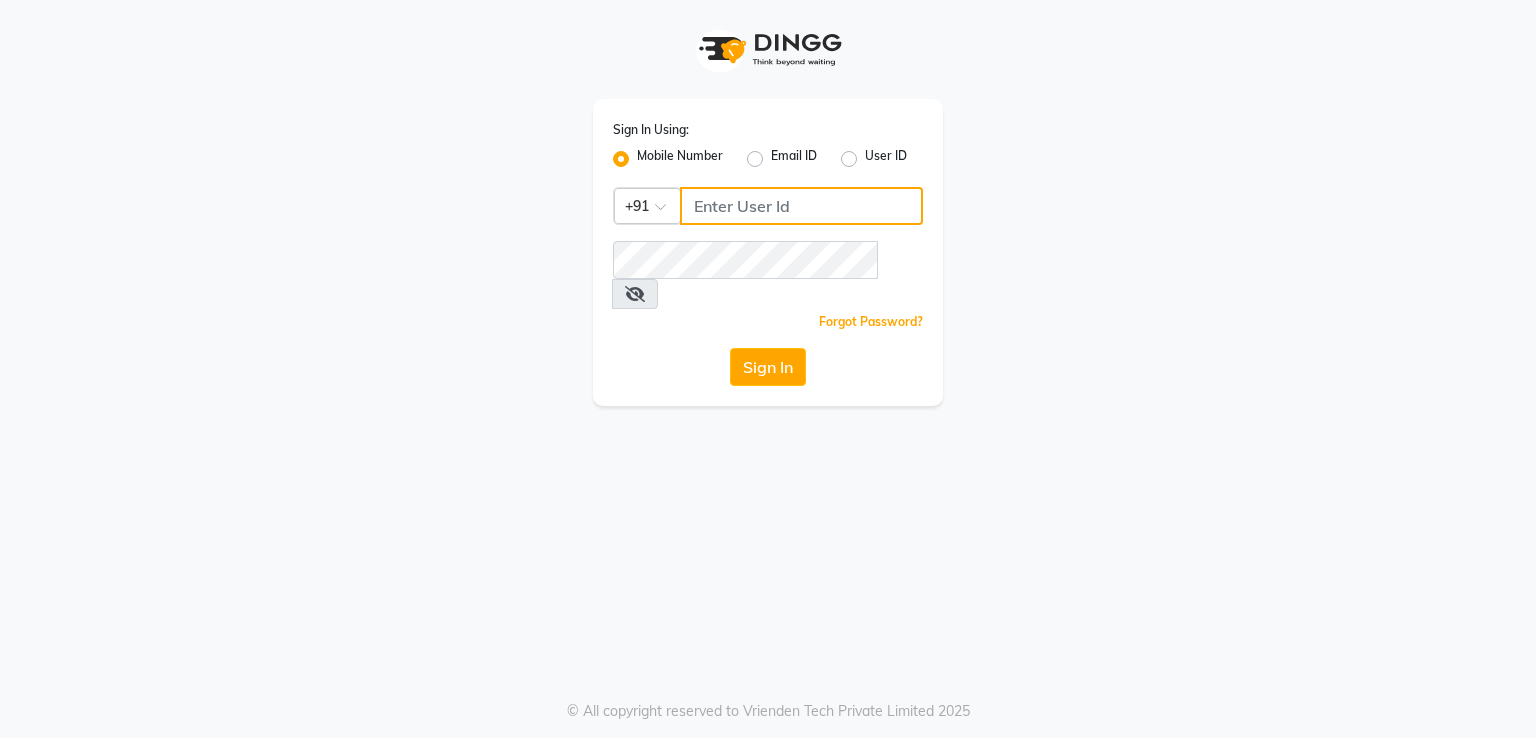 click 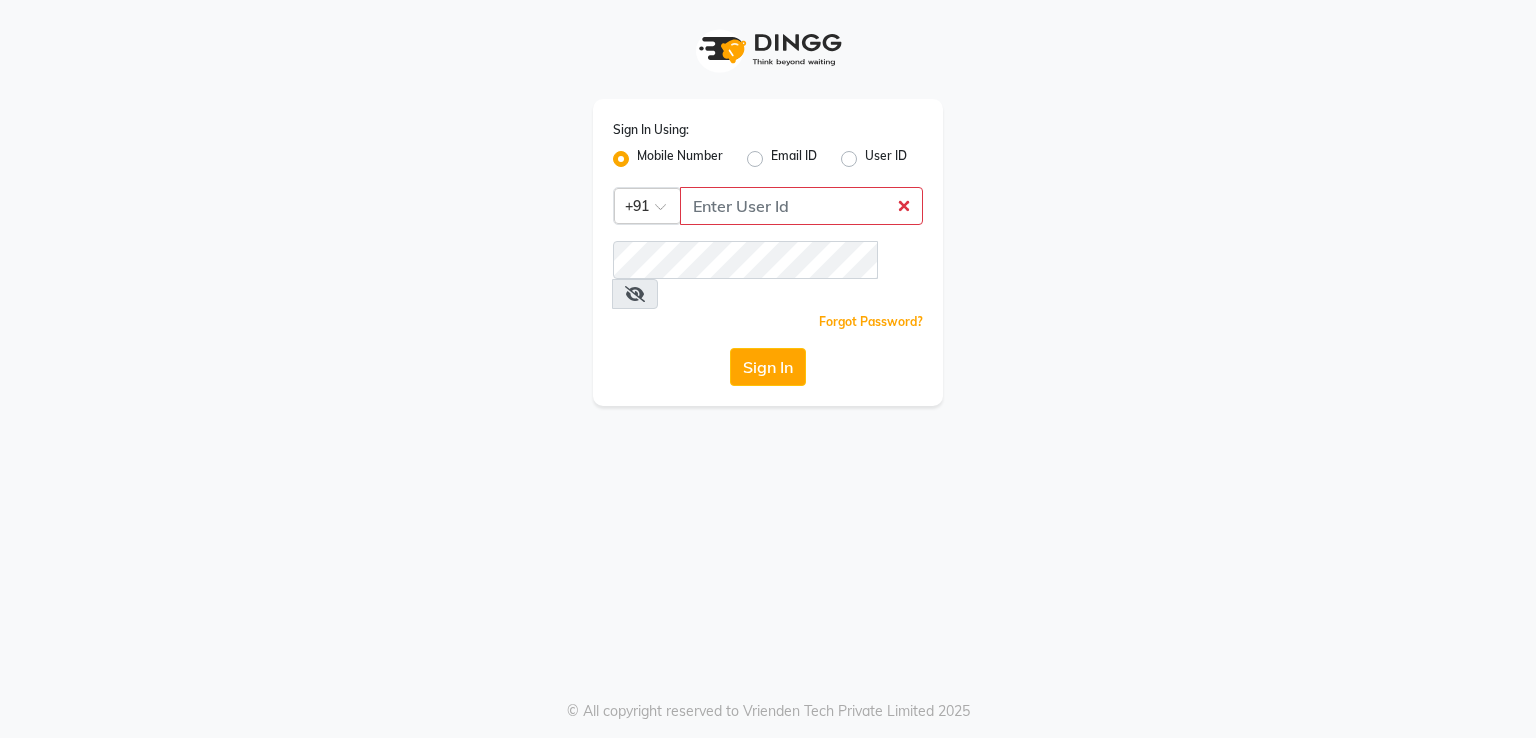click on "Sign In Using: Mobile Number Email ID User ID Country Code × +91  Remember me Forgot Password?  Sign In" 